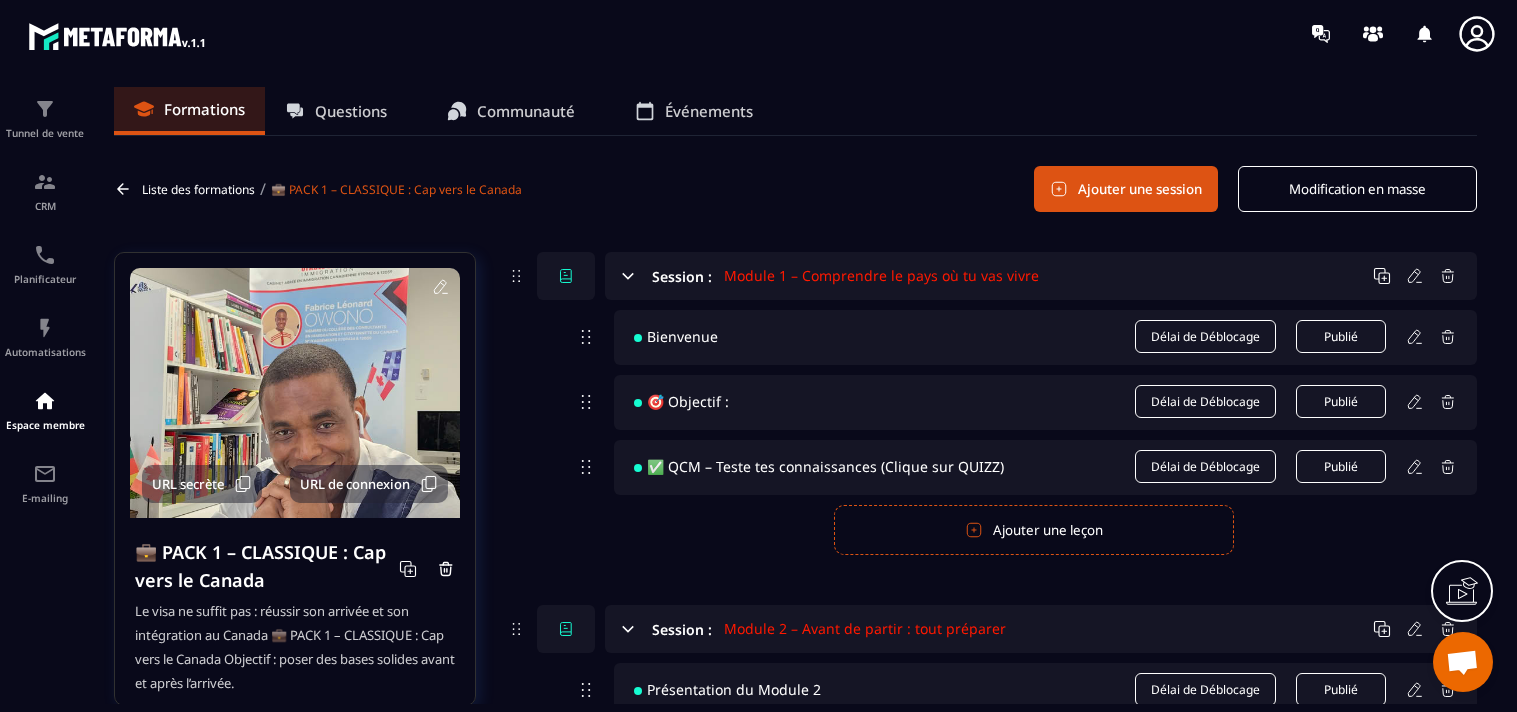 scroll, scrollTop: 0, scrollLeft: 0, axis: both 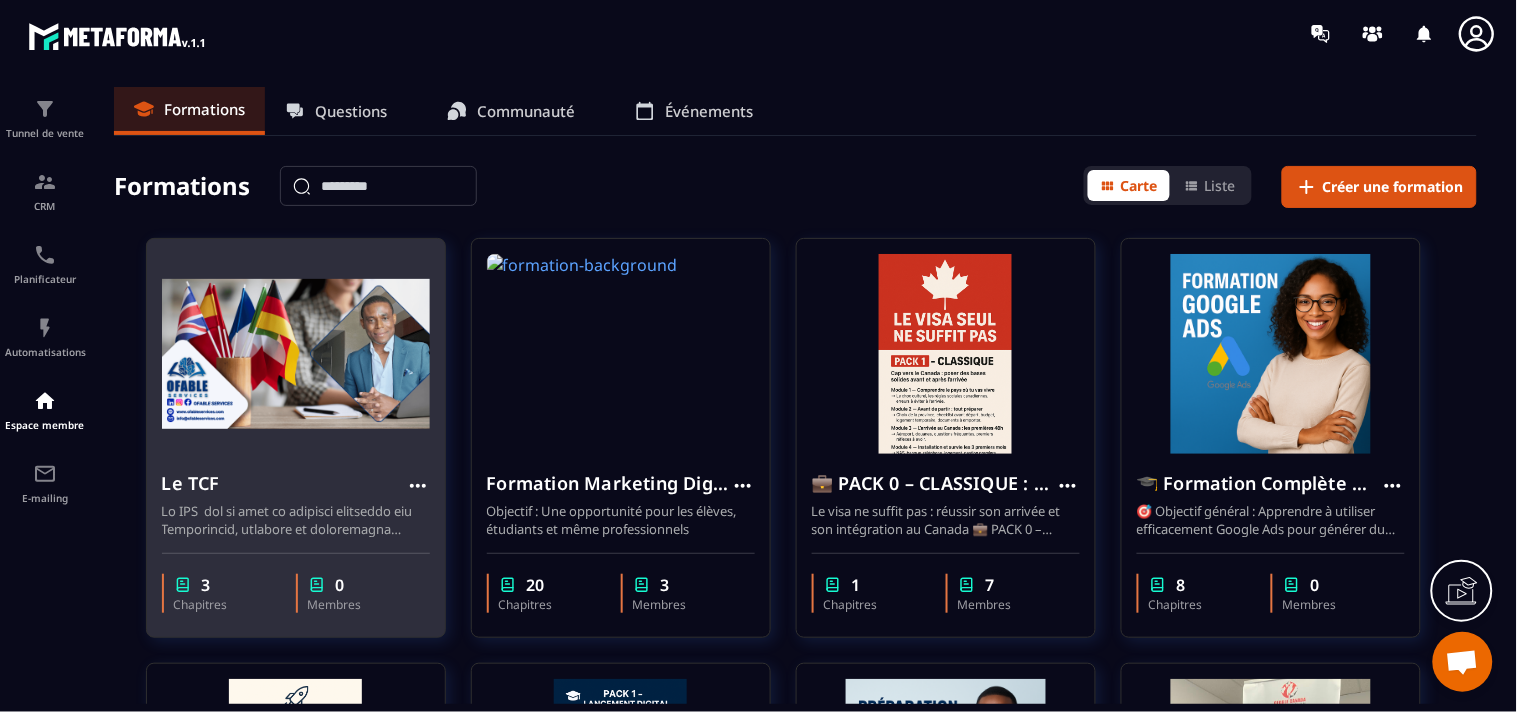 click at bounding box center [296, 354] 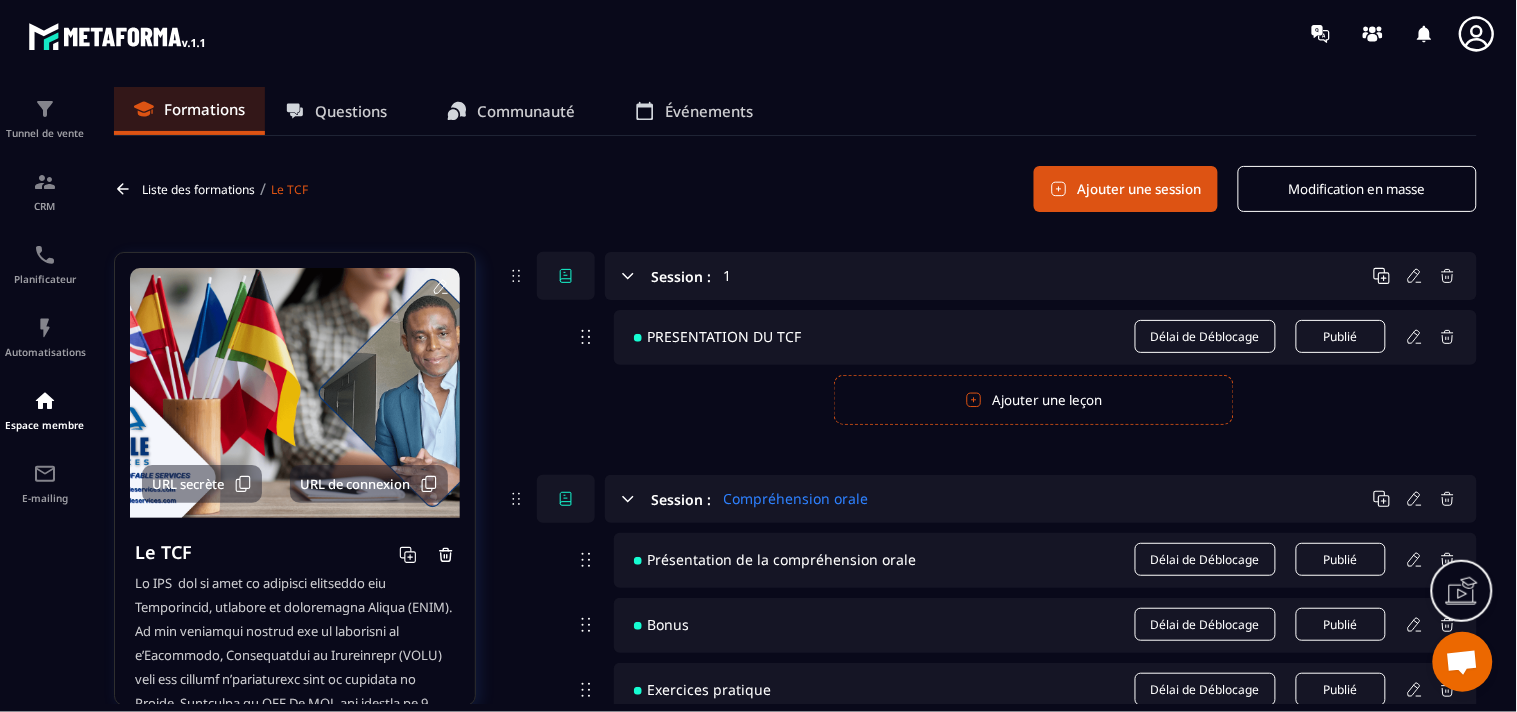 scroll, scrollTop: 434, scrollLeft: 0, axis: vertical 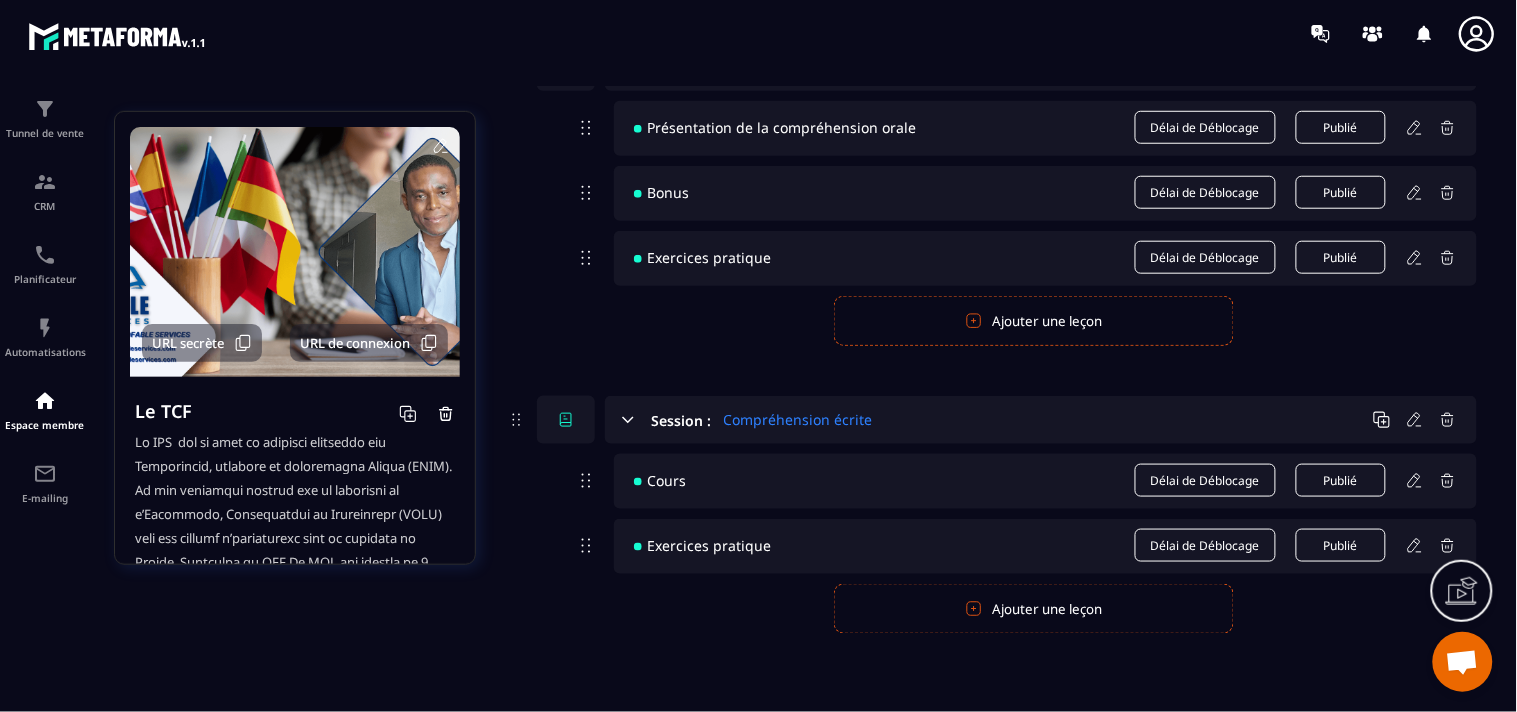click 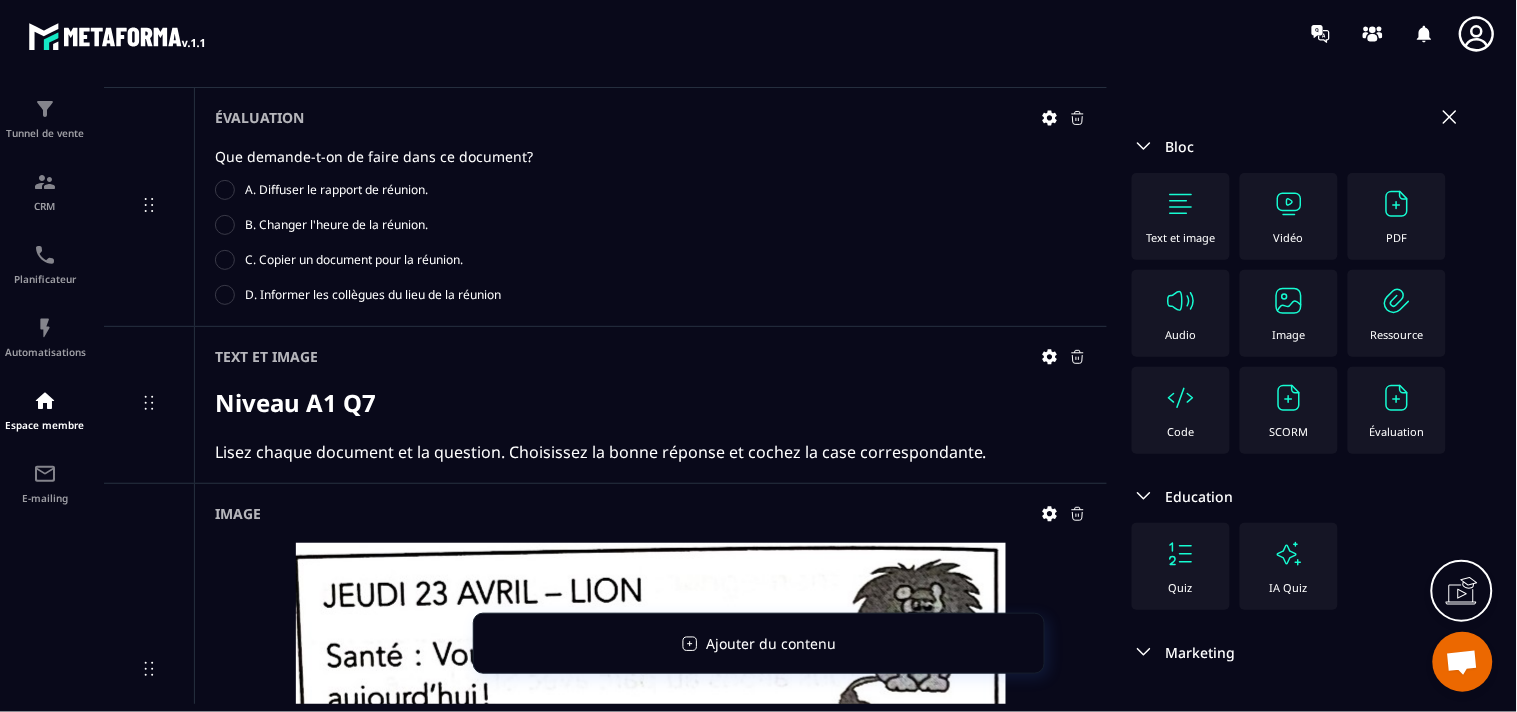 scroll, scrollTop: 4896, scrollLeft: 0, axis: vertical 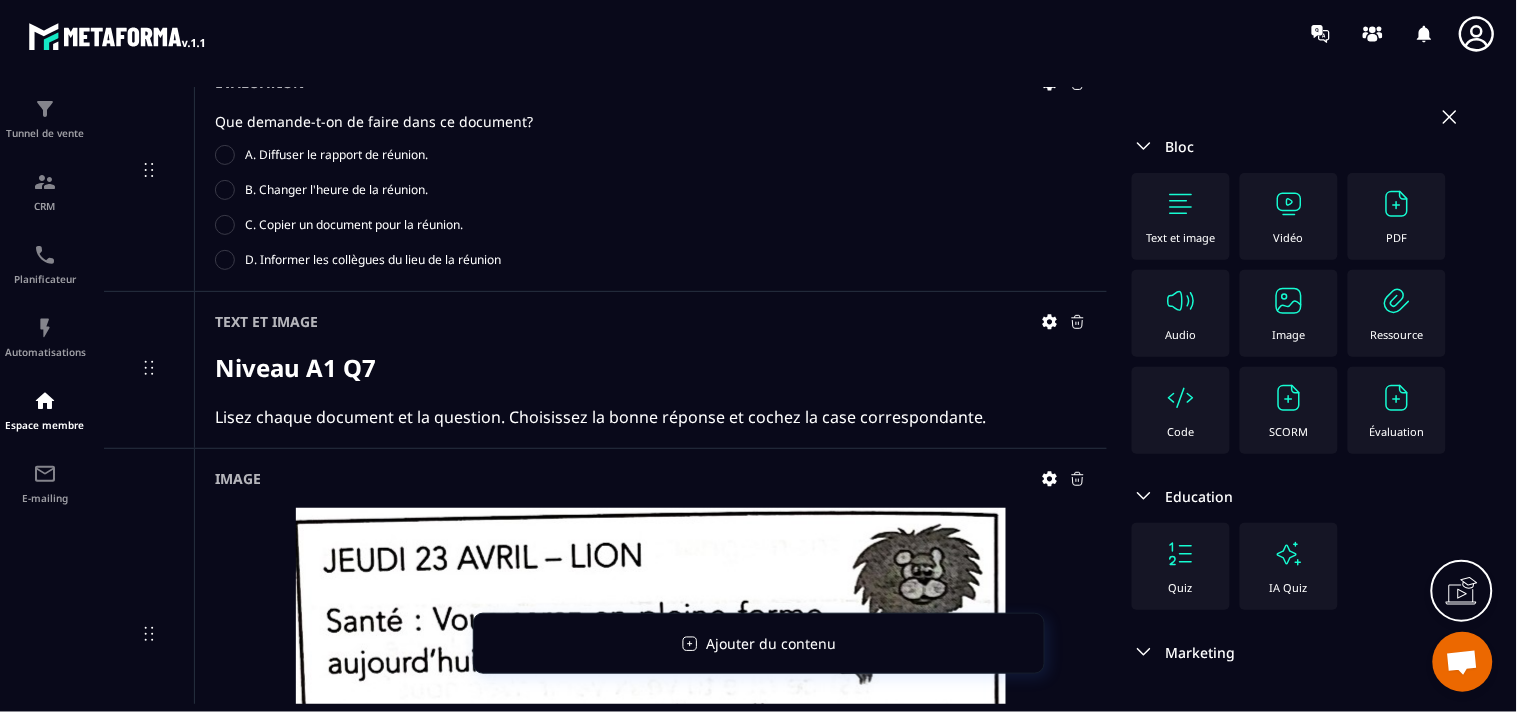 click on "Text et image" at bounding box center (651, 321) 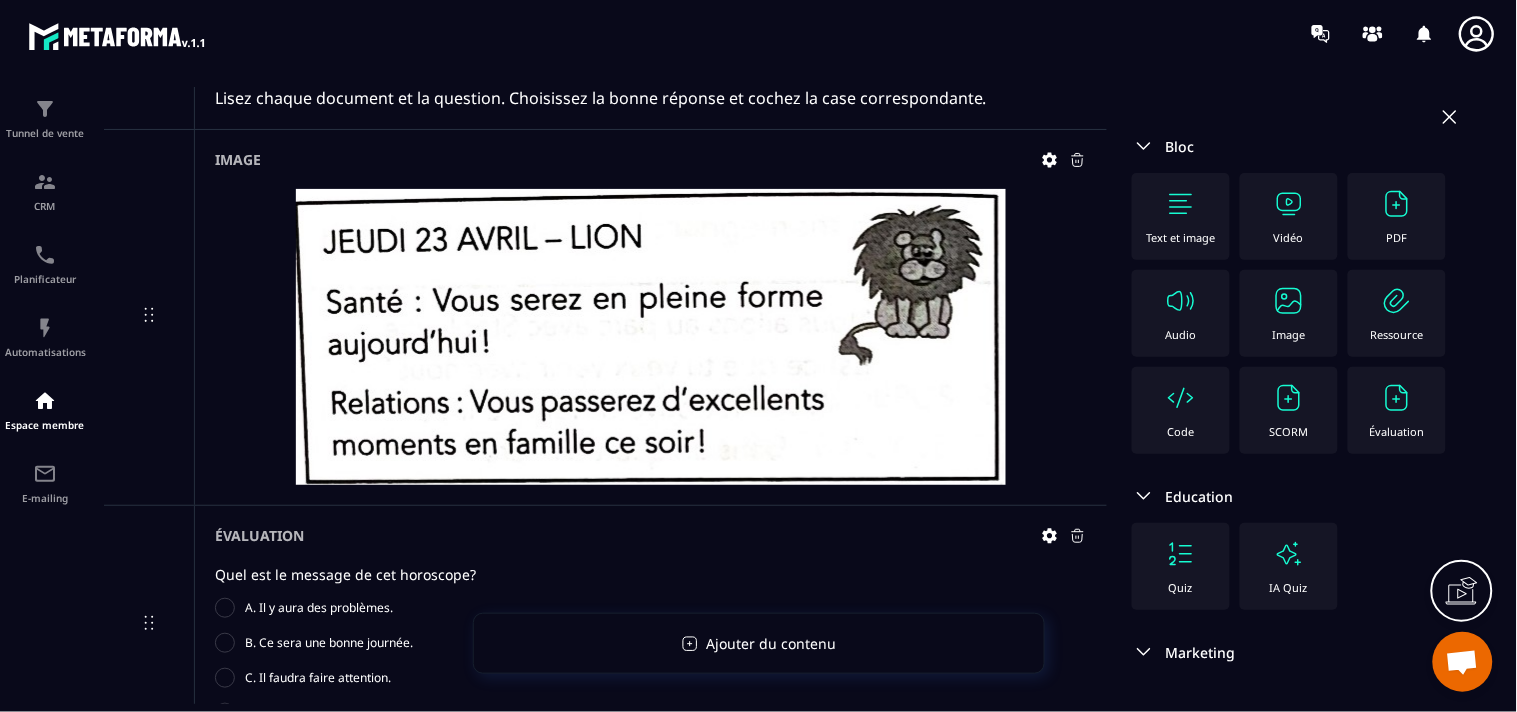 scroll, scrollTop: 5230, scrollLeft: 0, axis: vertical 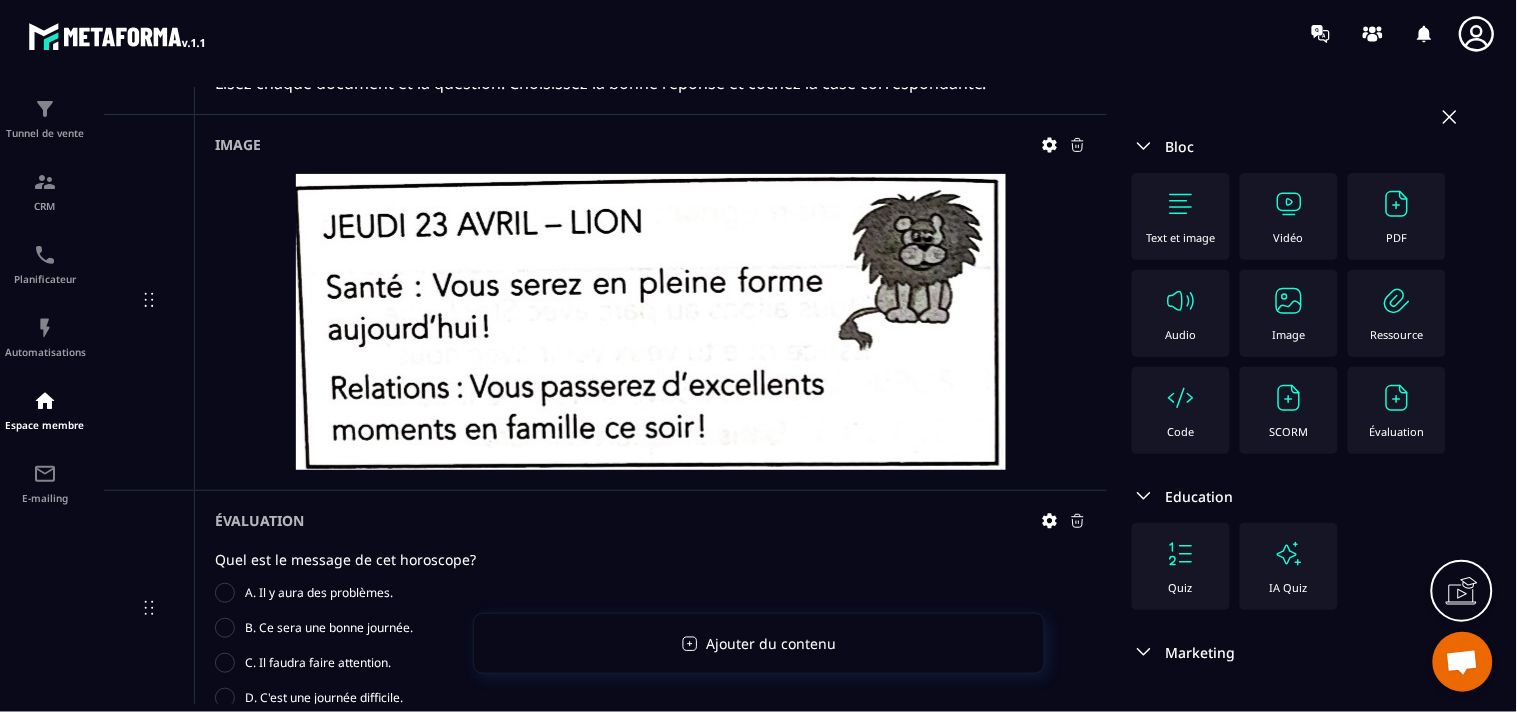 click at bounding box center (1181, 204) 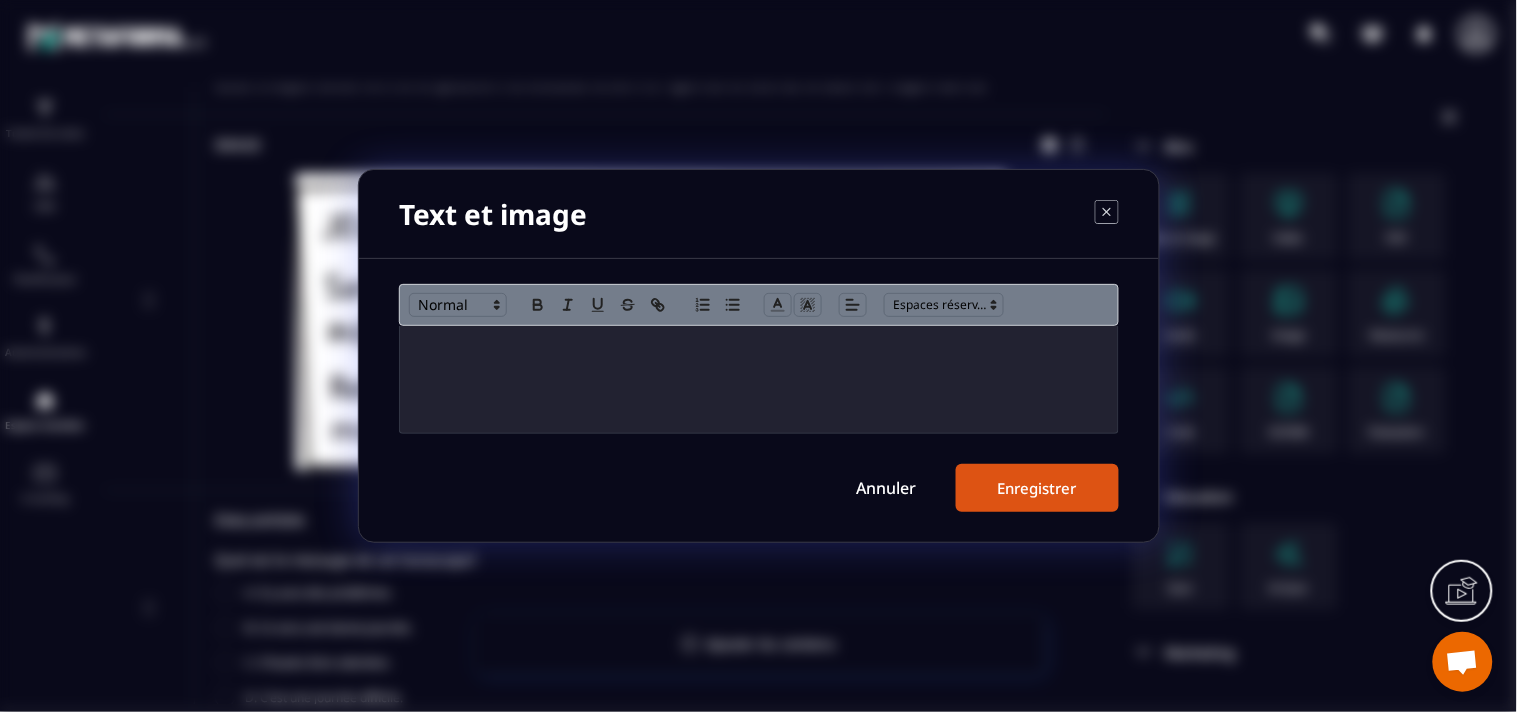 click at bounding box center (759, 379) 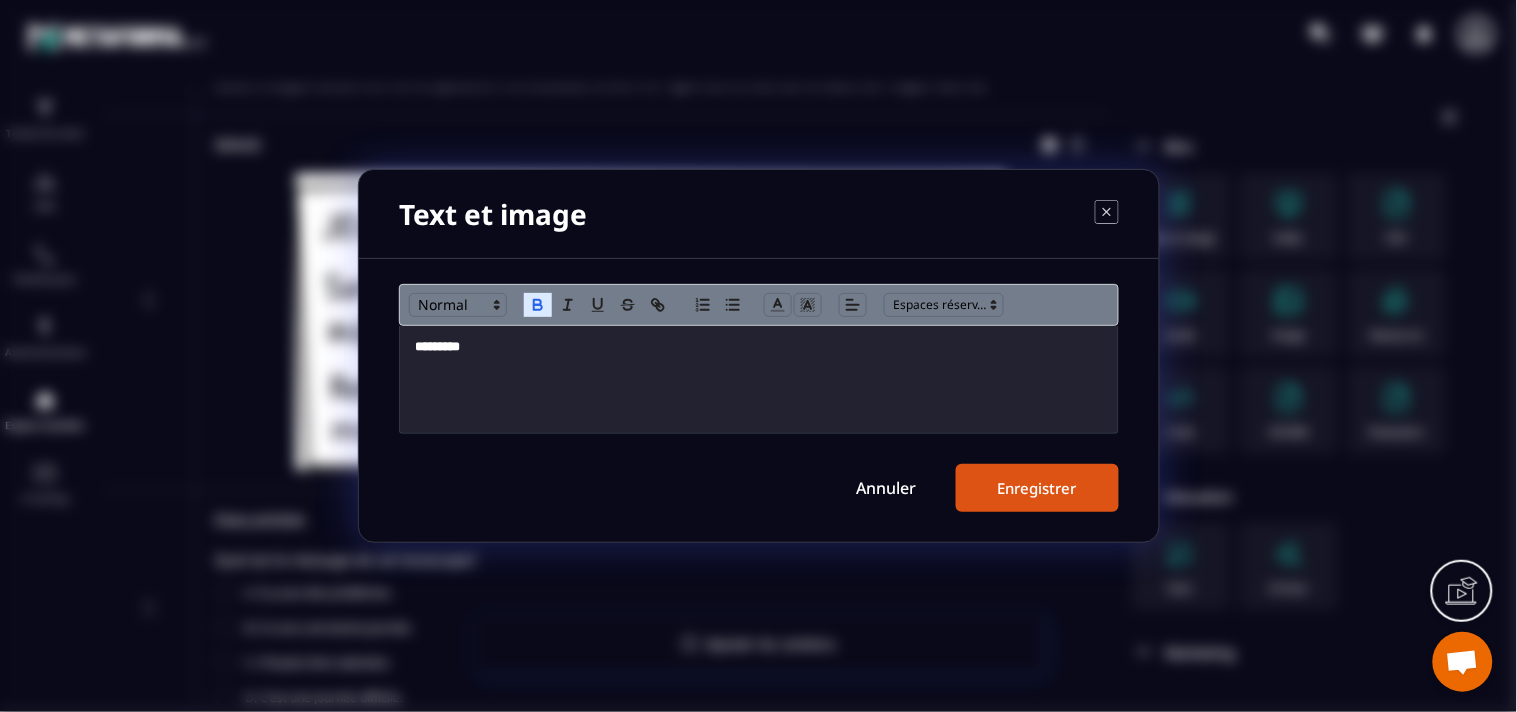 click on "*********" at bounding box center [437, 346] 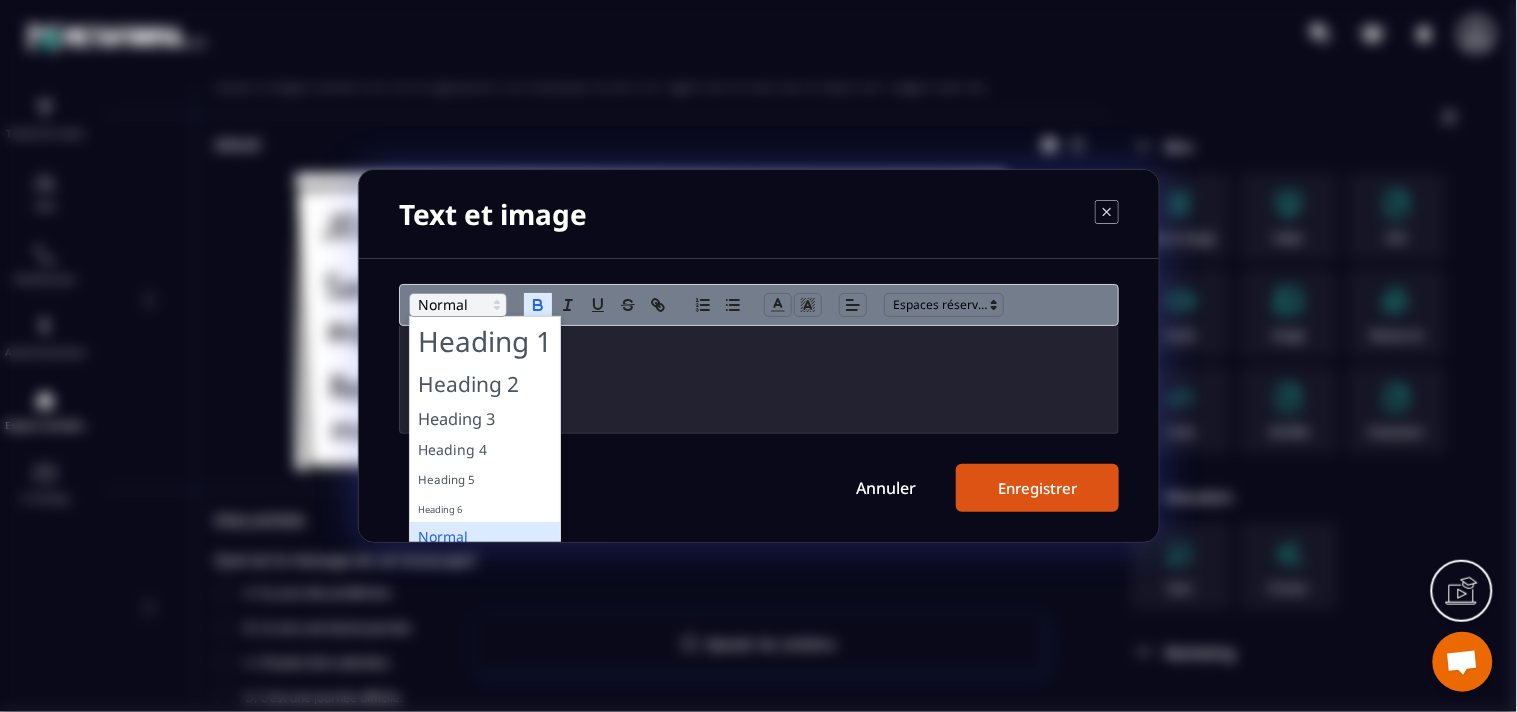 click at bounding box center [458, 305] 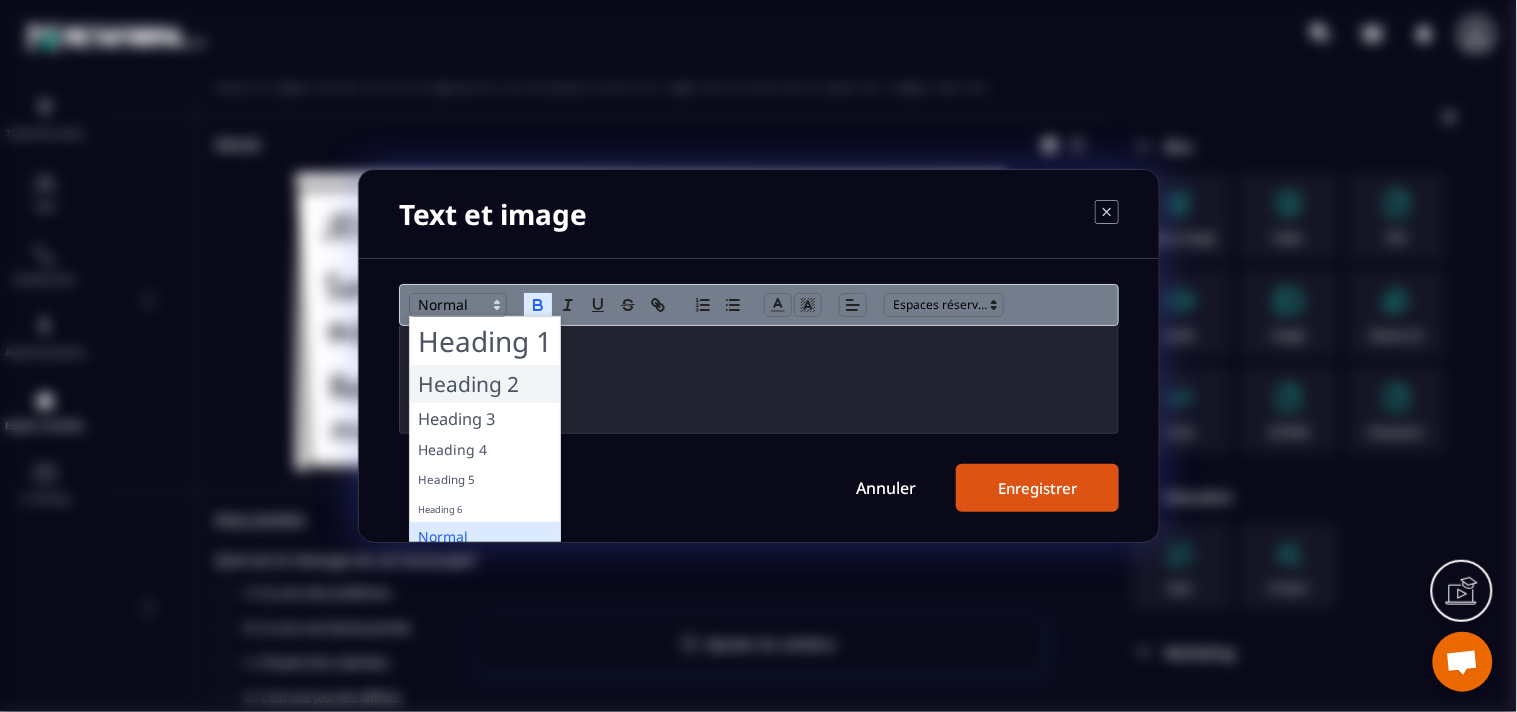 click at bounding box center [485, 384] 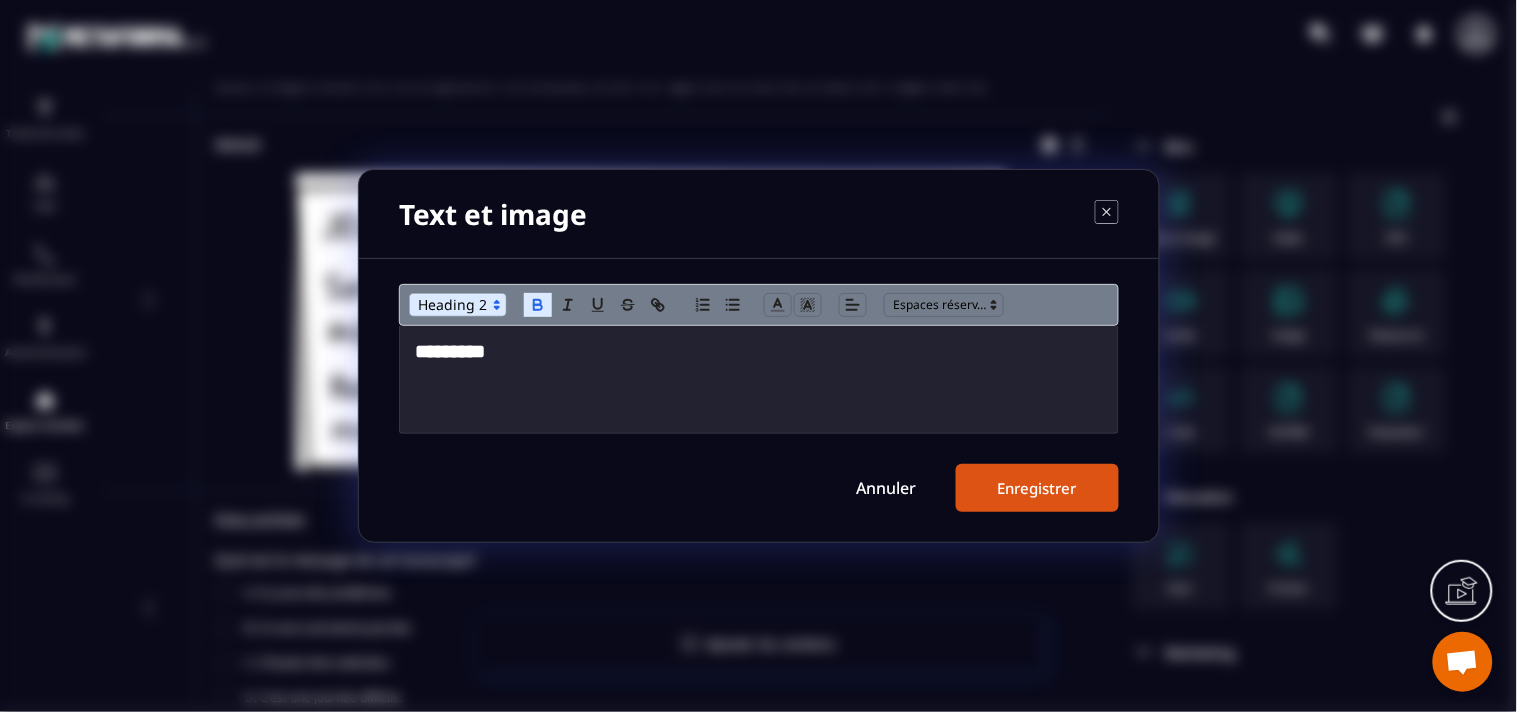 click on "Enregistrer" at bounding box center (1037, 488) 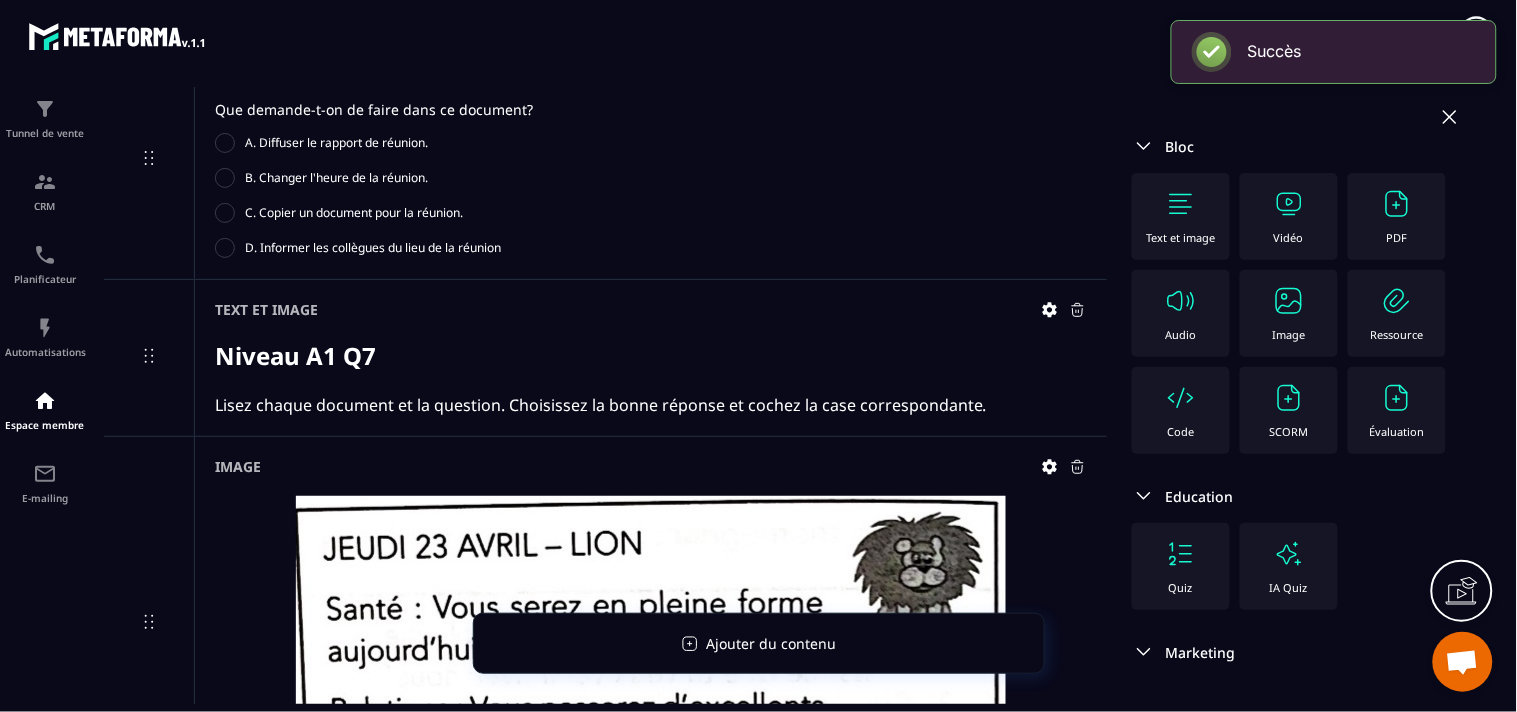 scroll, scrollTop: 4896, scrollLeft: 0, axis: vertical 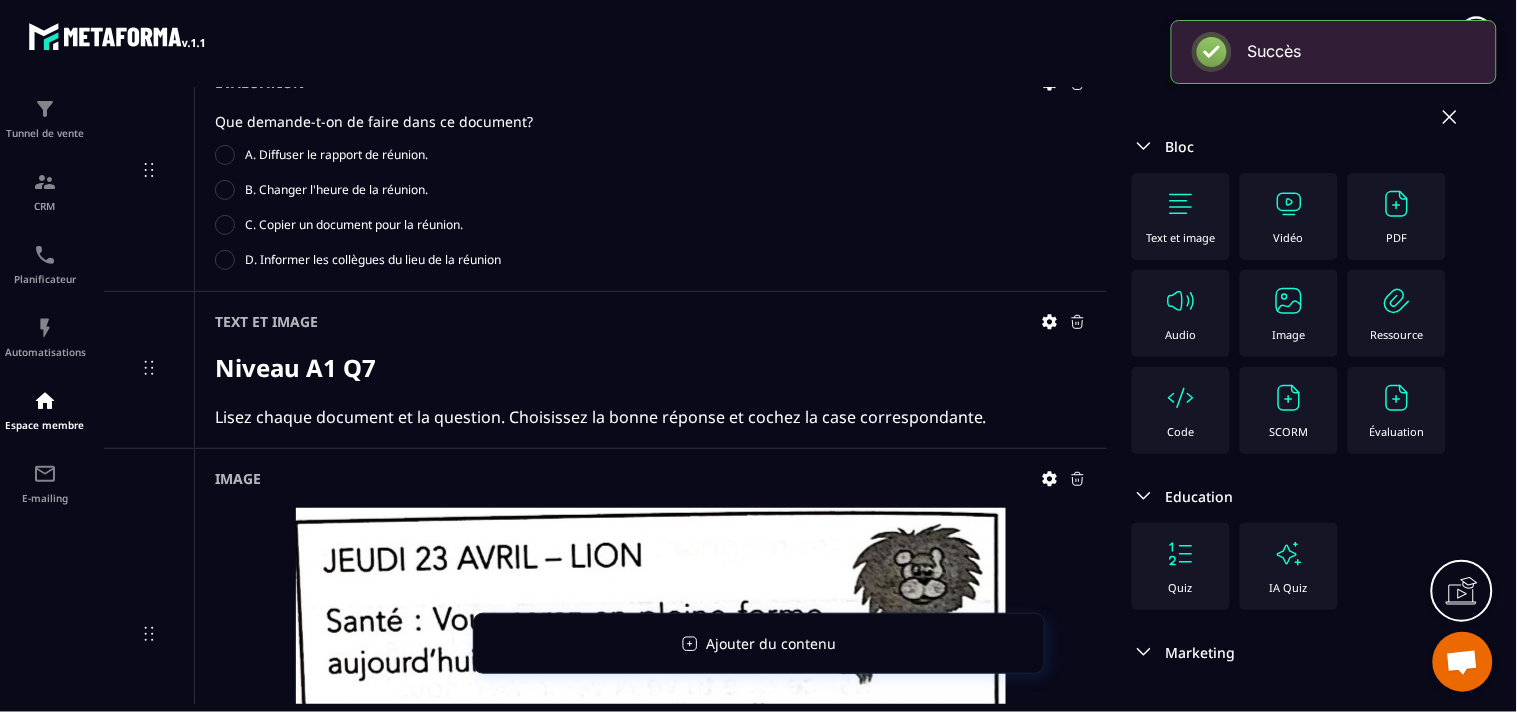 click 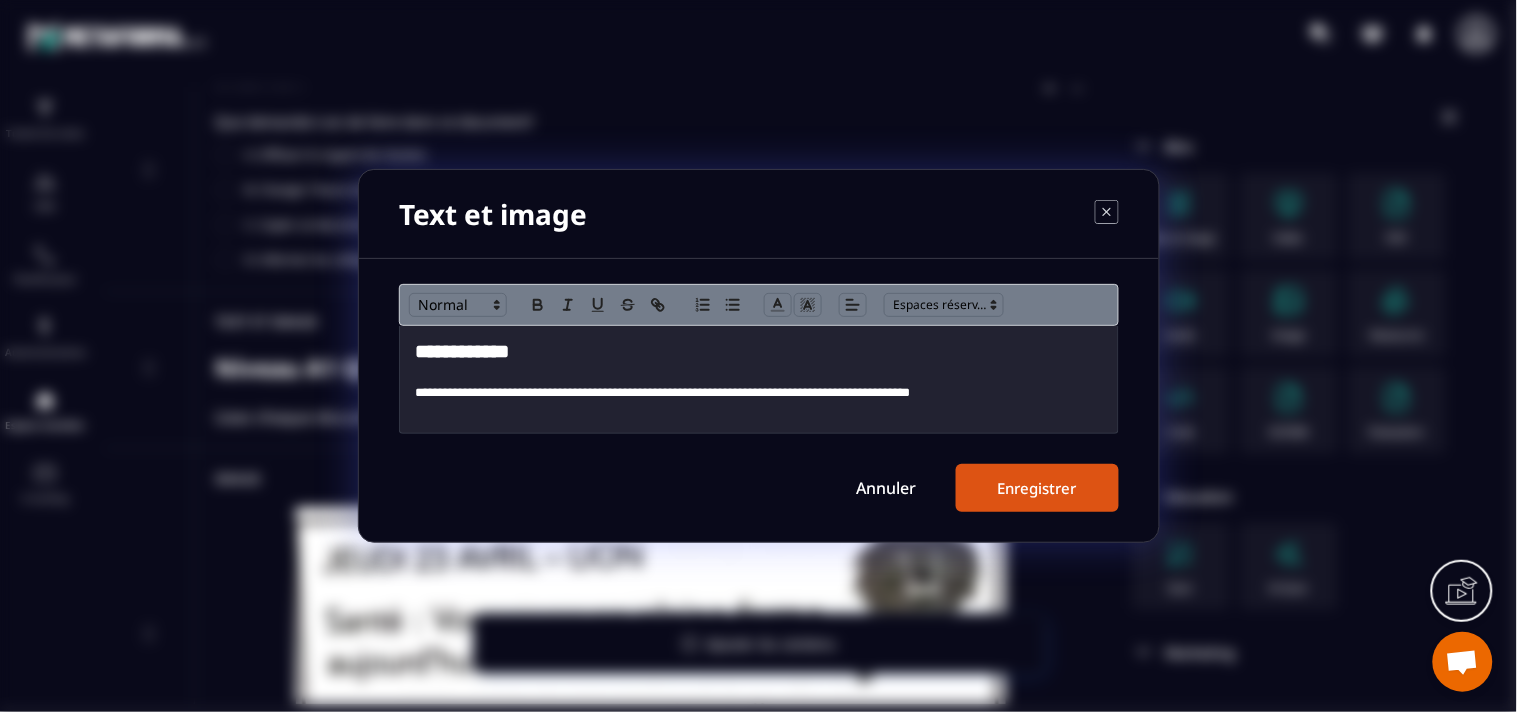 click on "**********" at bounding box center (759, 393) 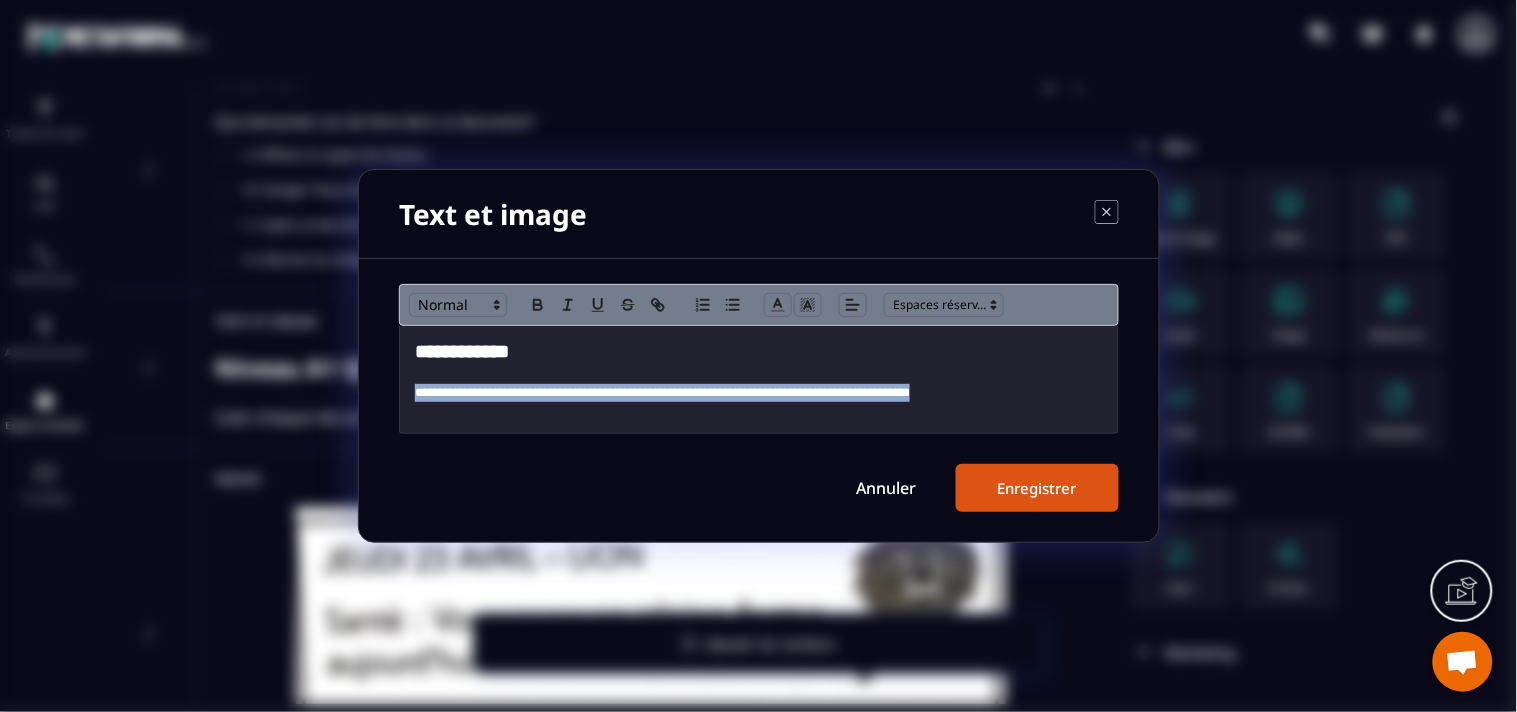drag, startPoint x: 1045, startPoint y: 396, endPoint x: 362, endPoint y: 406, distance: 683.0732 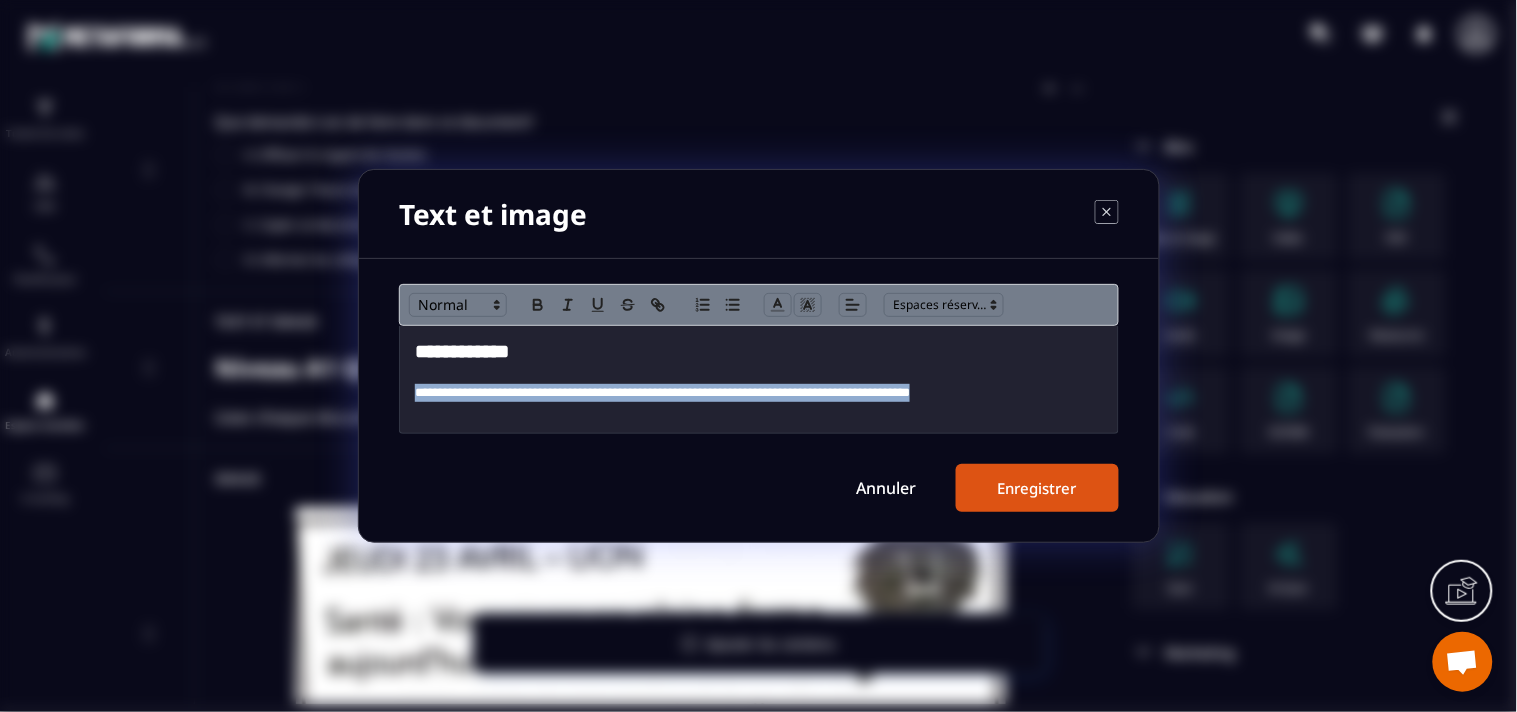 copy on "**********" 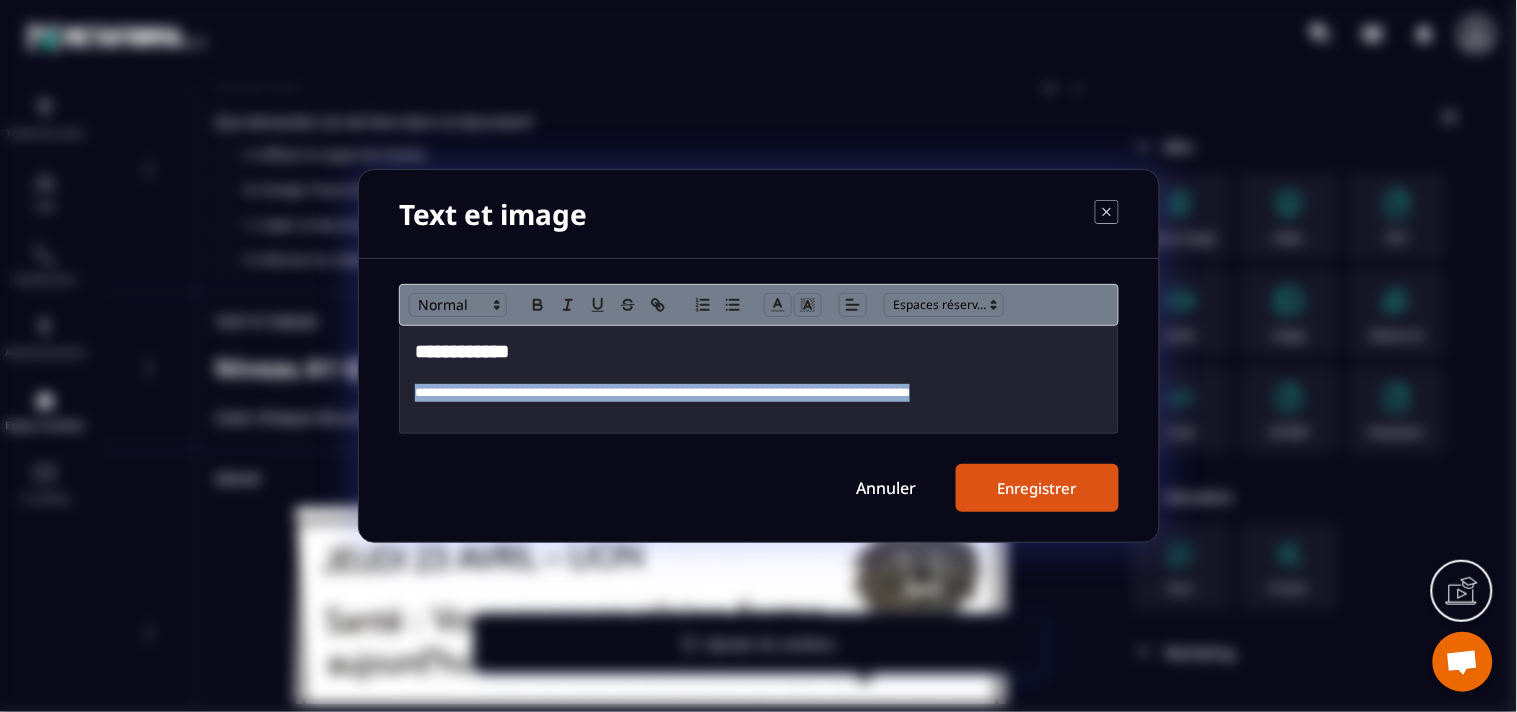 click on "Annuler" at bounding box center (886, 488) 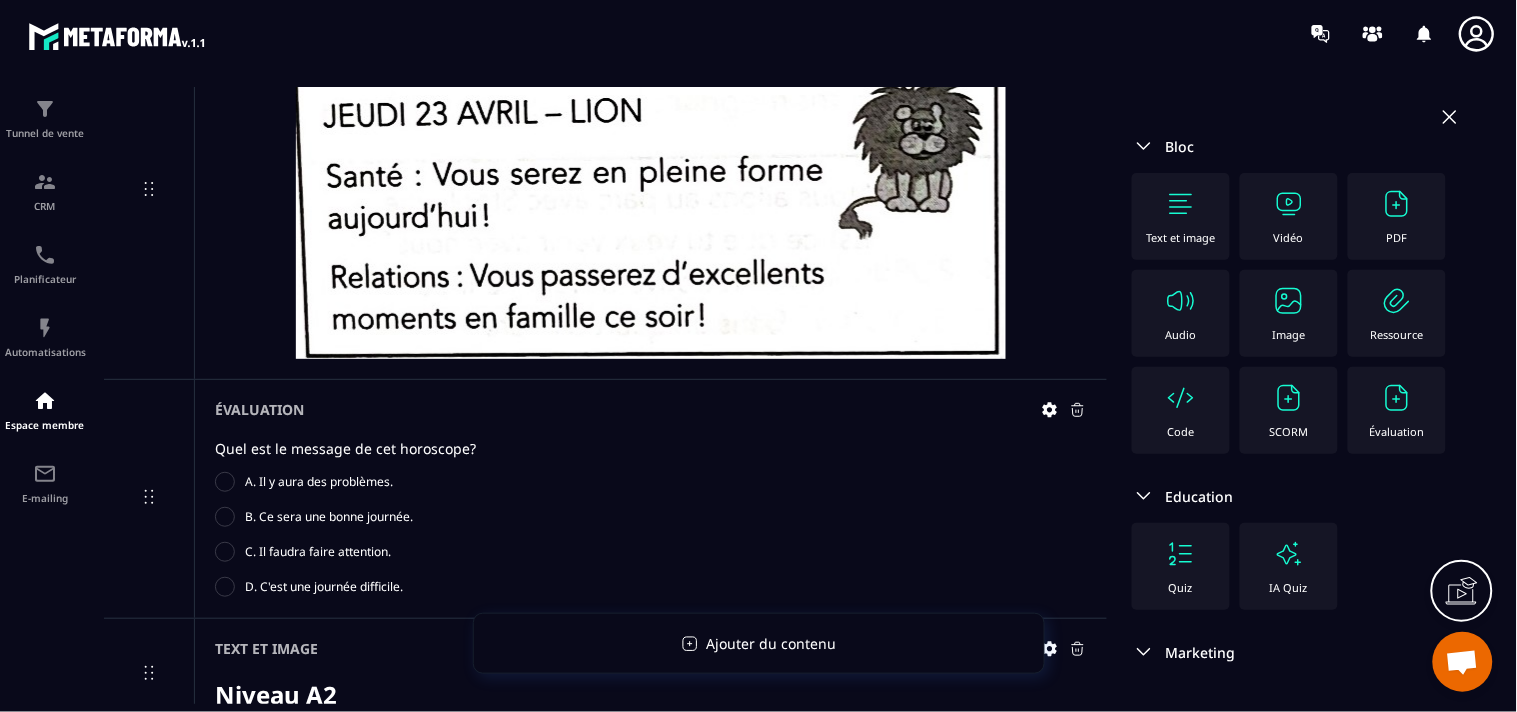 scroll, scrollTop: 5453, scrollLeft: 0, axis: vertical 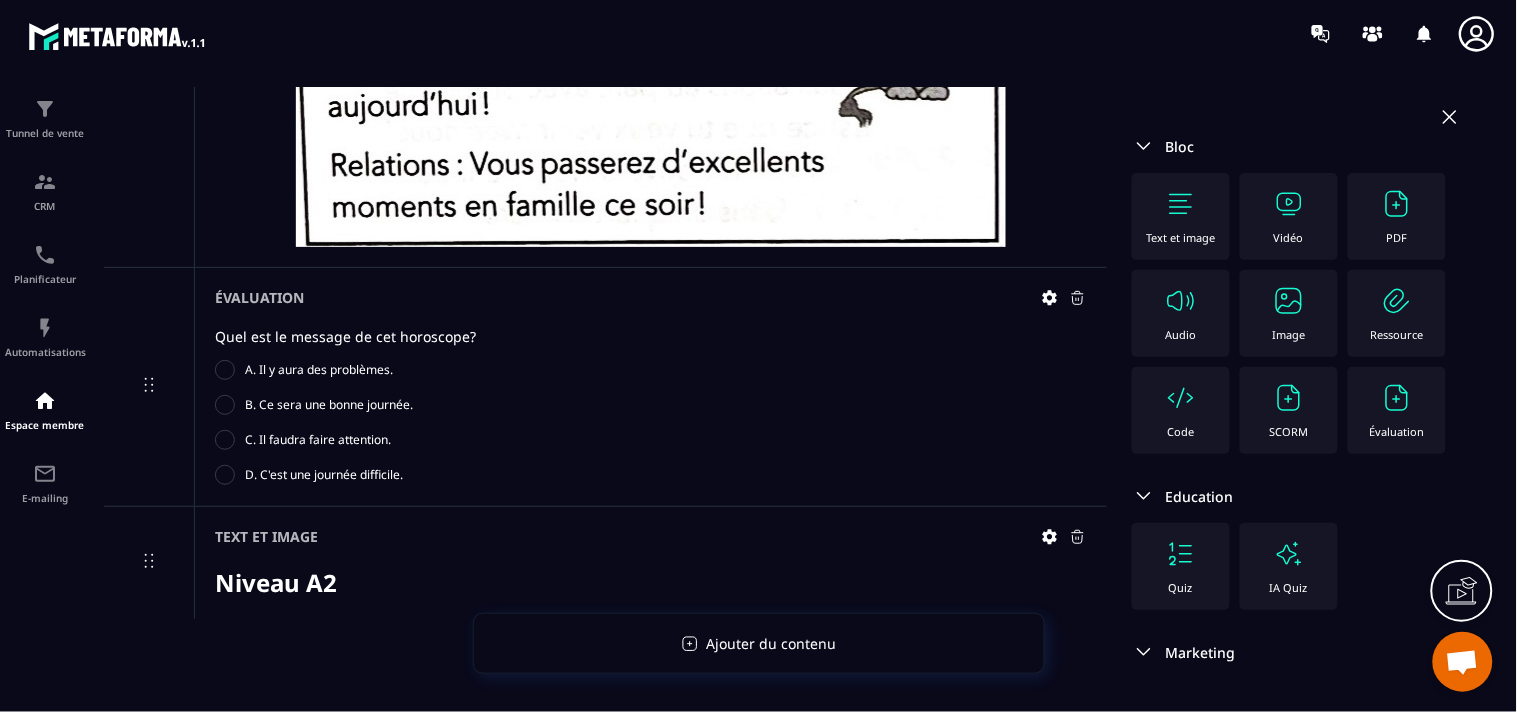 click 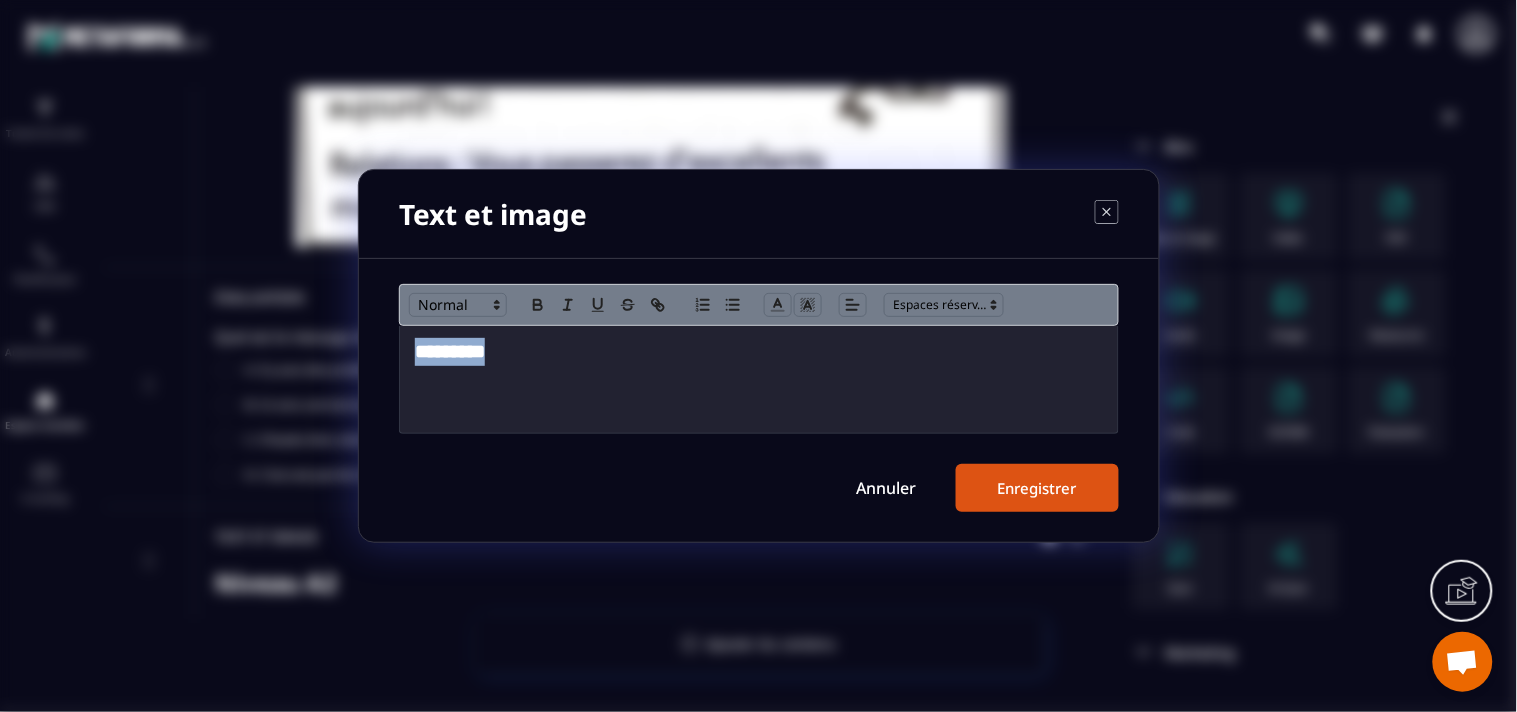 drag, startPoint x: 561, startPoint y: 431, endPoint x: 558, endPoint y: 407, distance: 24.186773 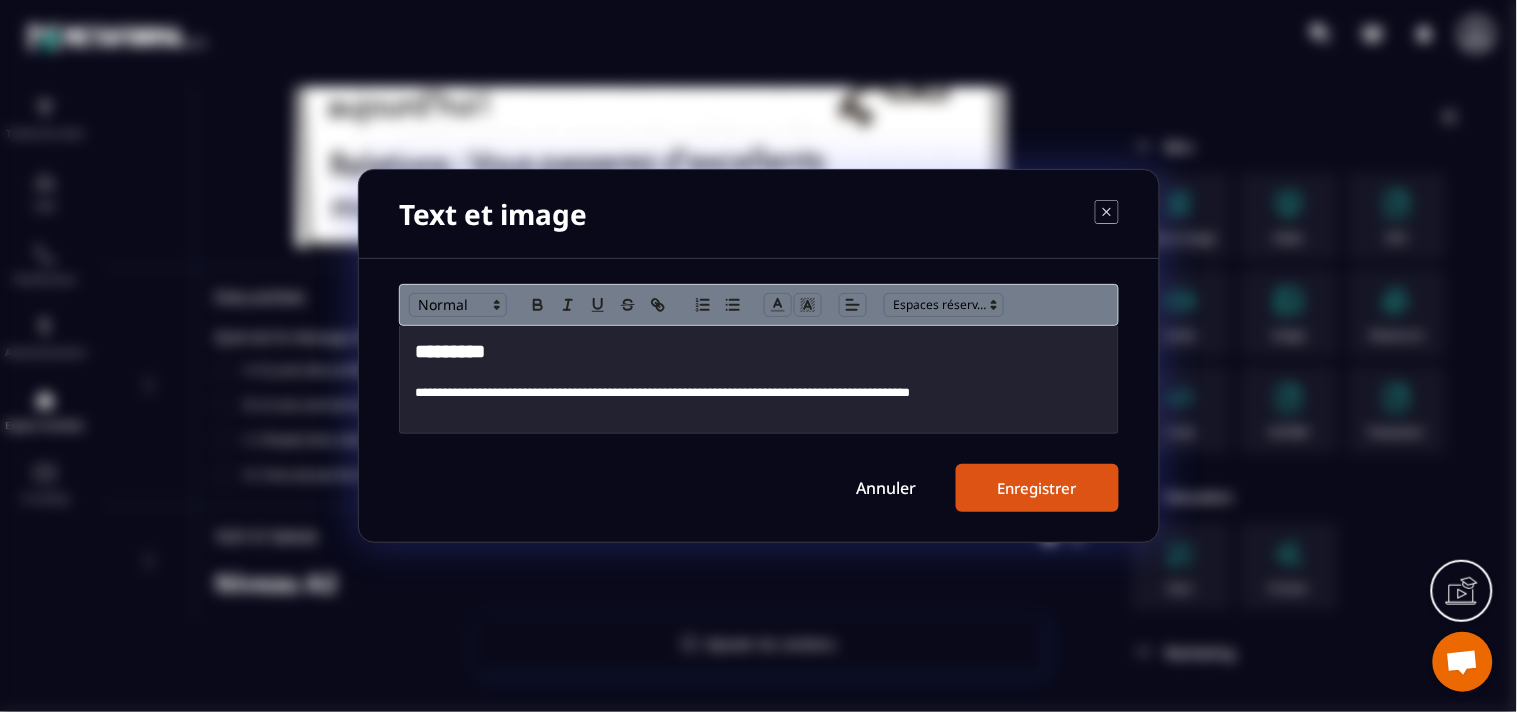 click on "Enregistrer" at bounding box center (1037, 488) 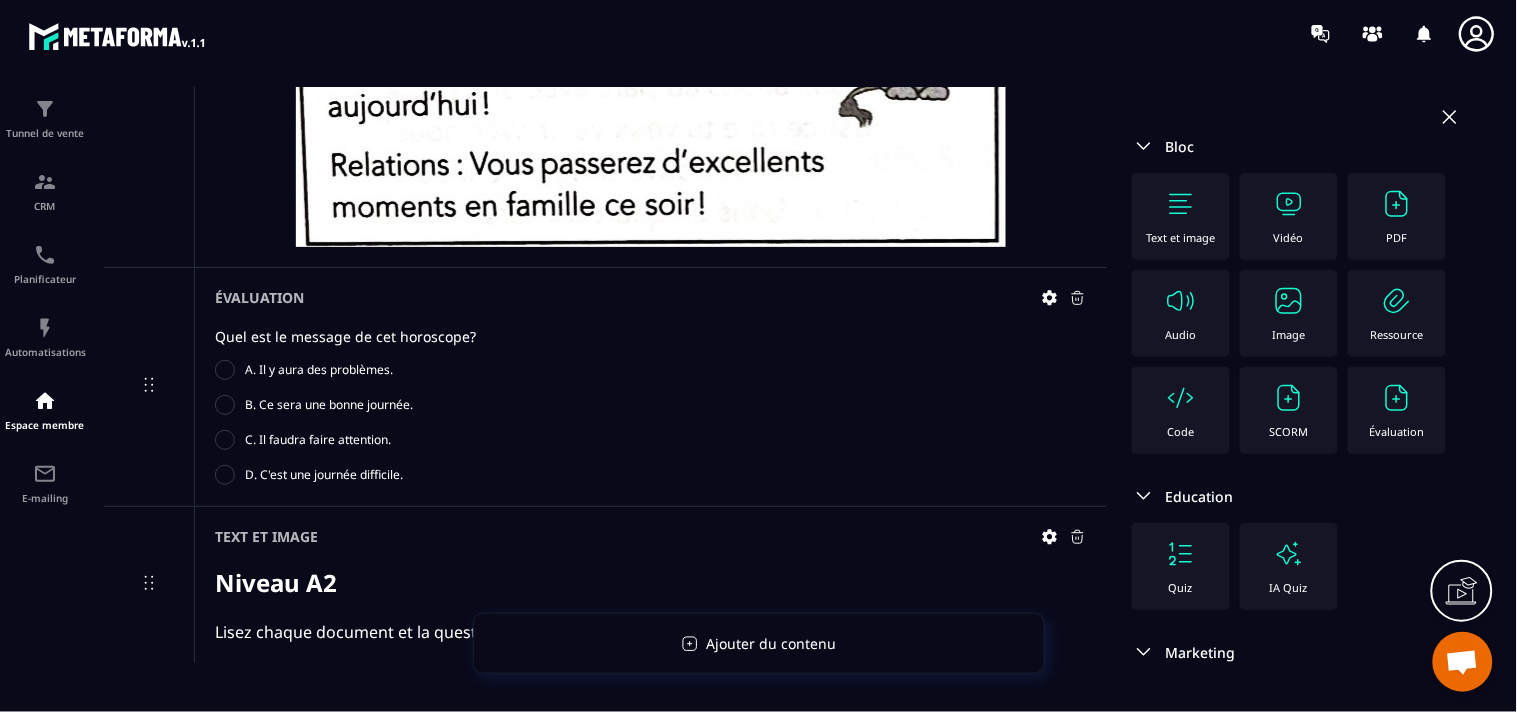 scroll, scrollTop: 5495, scrollLeft: 0, axis: vertical 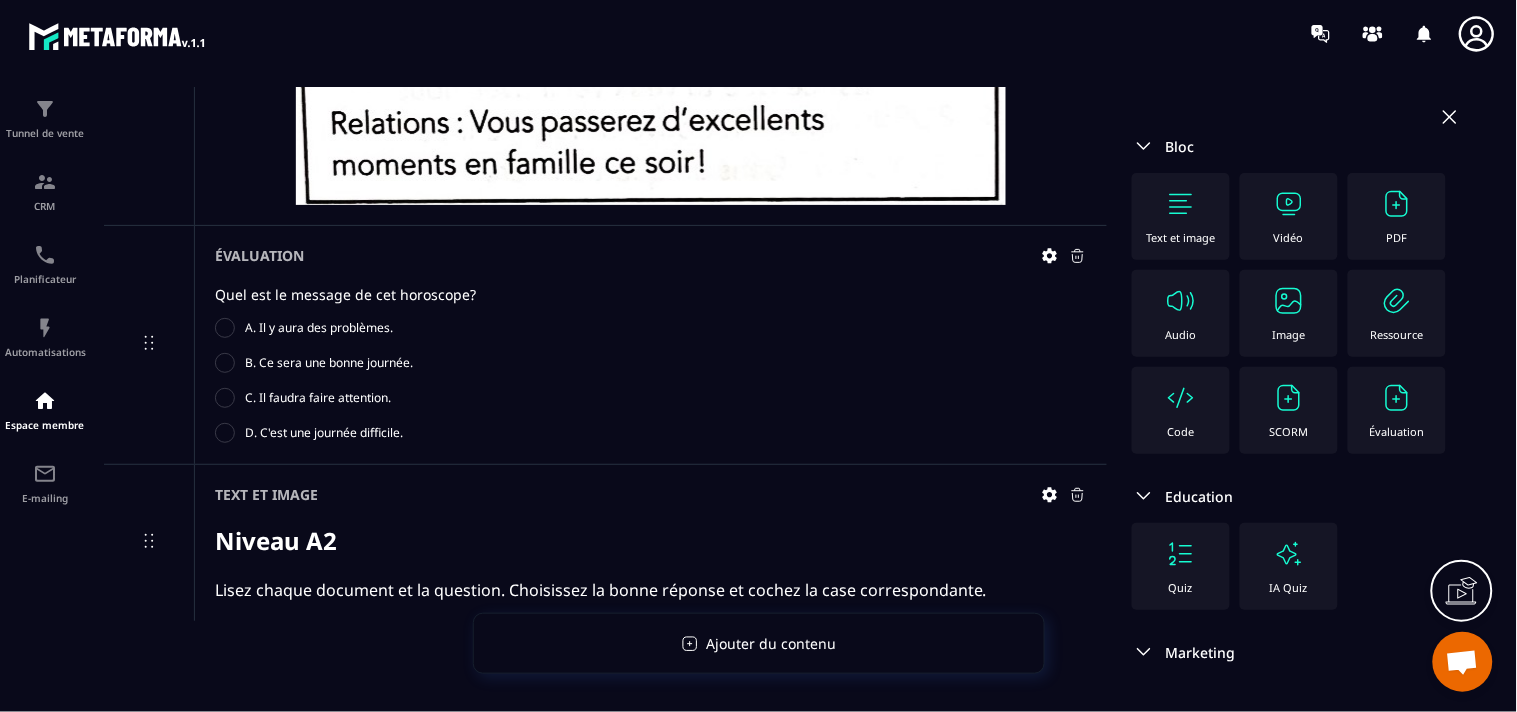 click on "Image" at bounding box center (1289, 313) 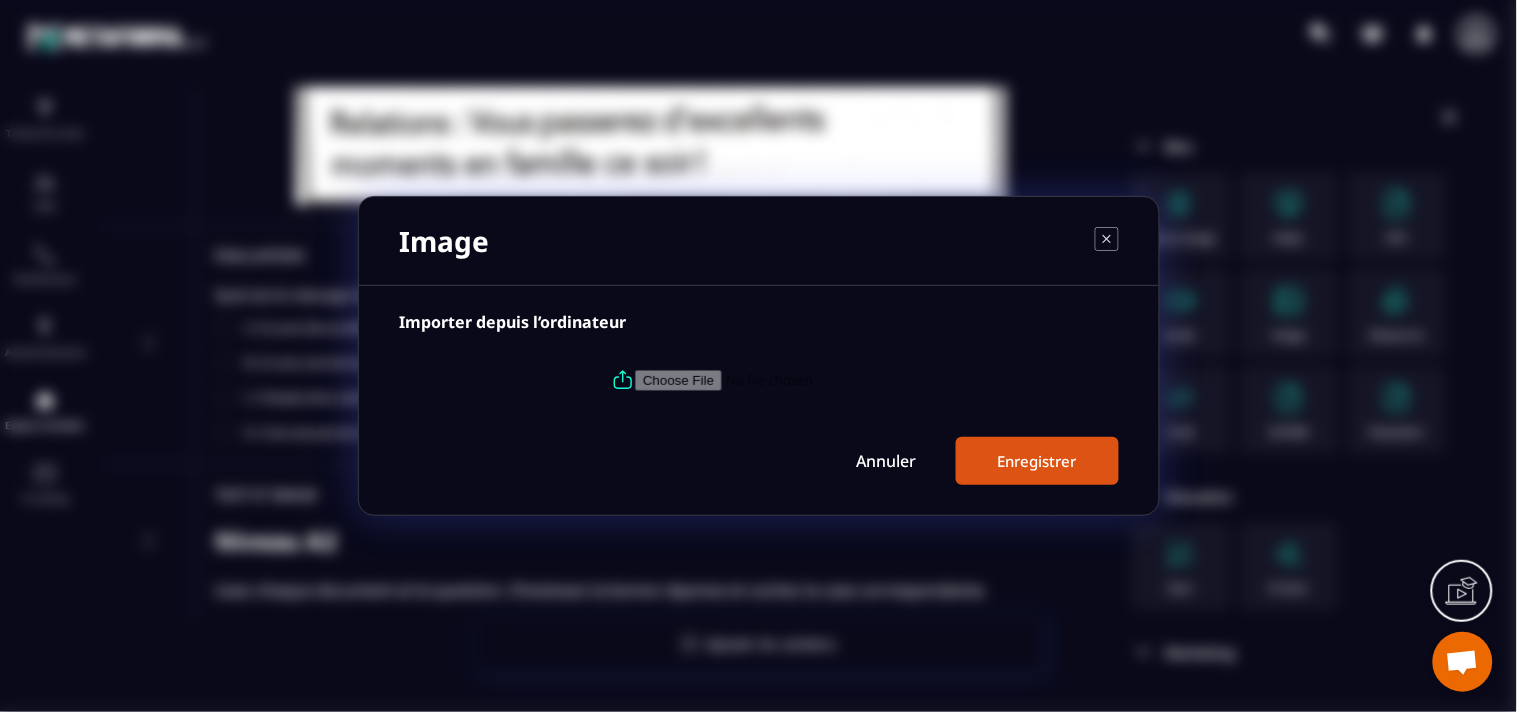 click at bounding box center [771, 380] 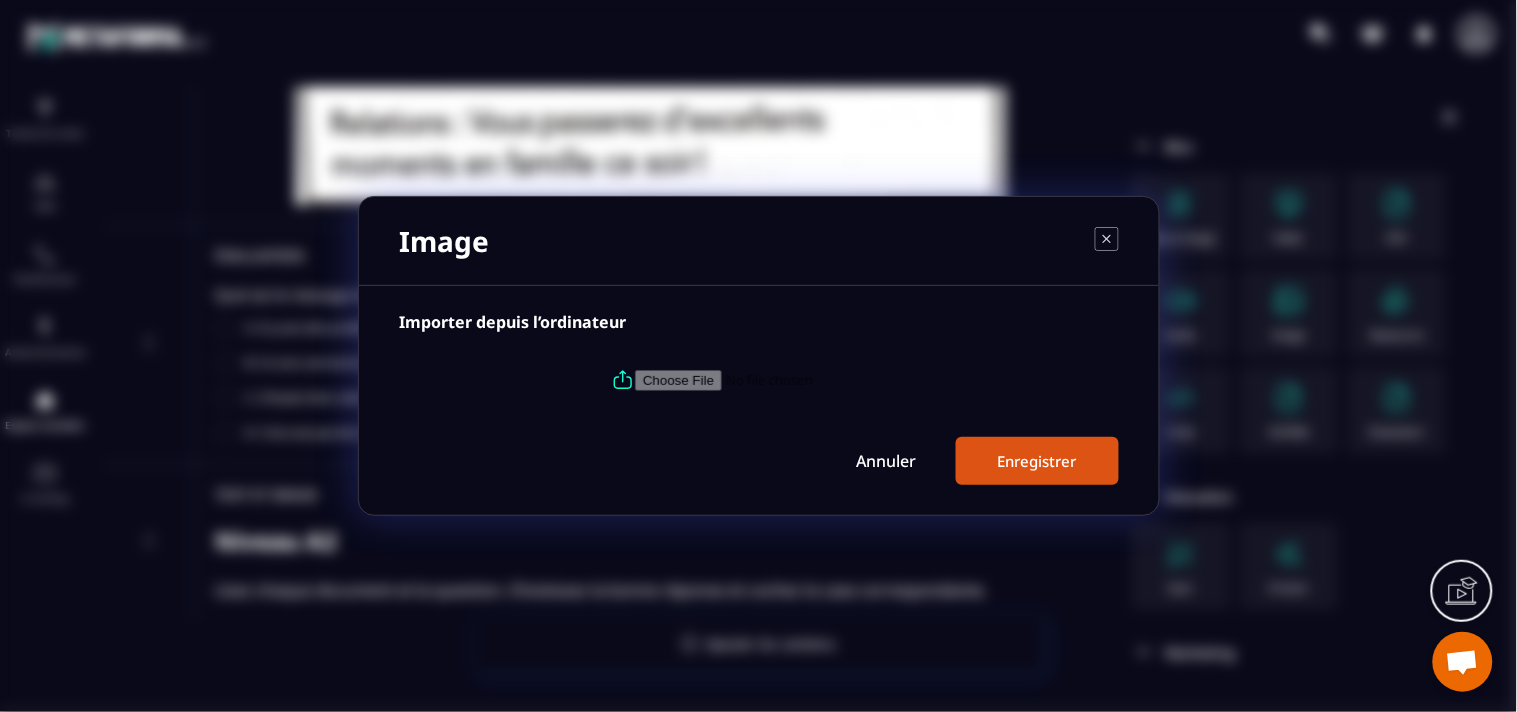 type on "**********" 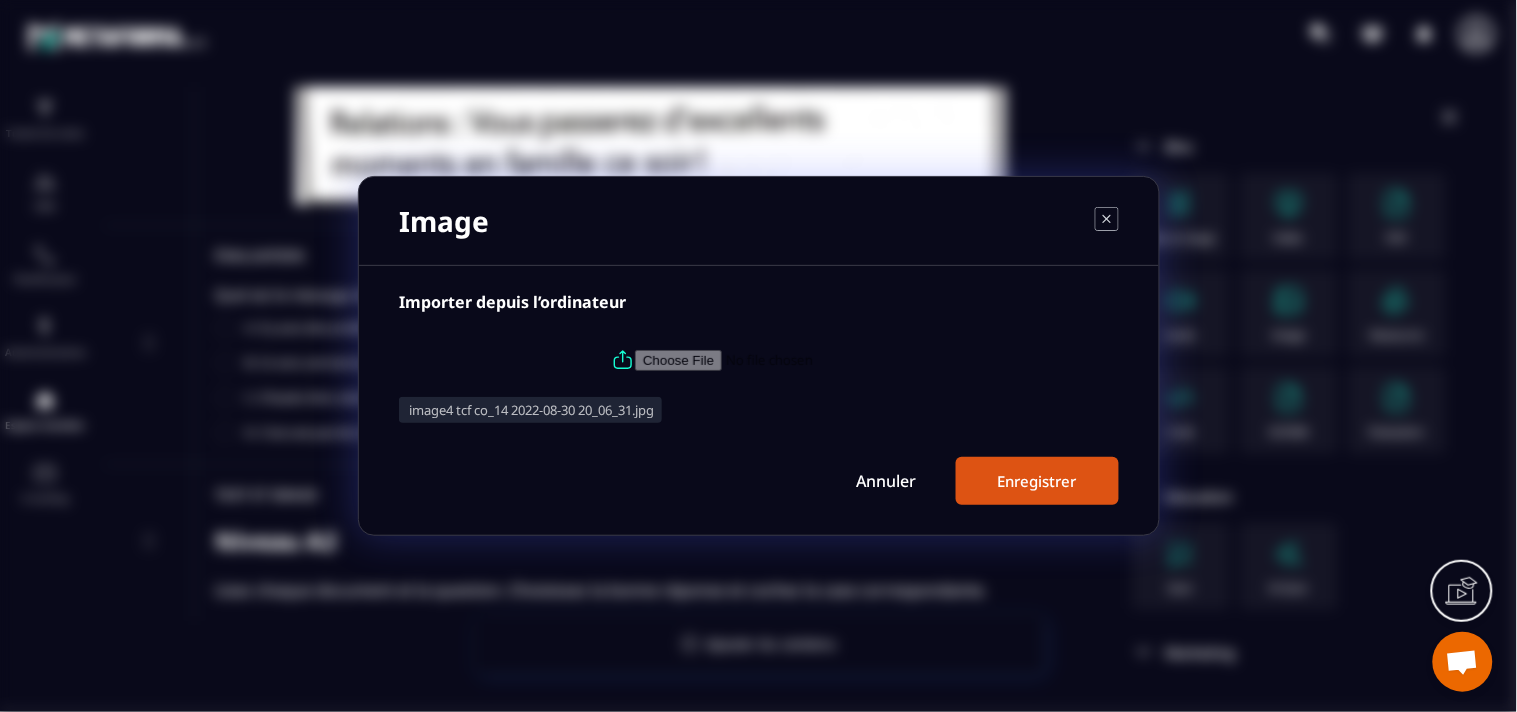 click on "Enregistrer" at bounding box center (1037, 481) 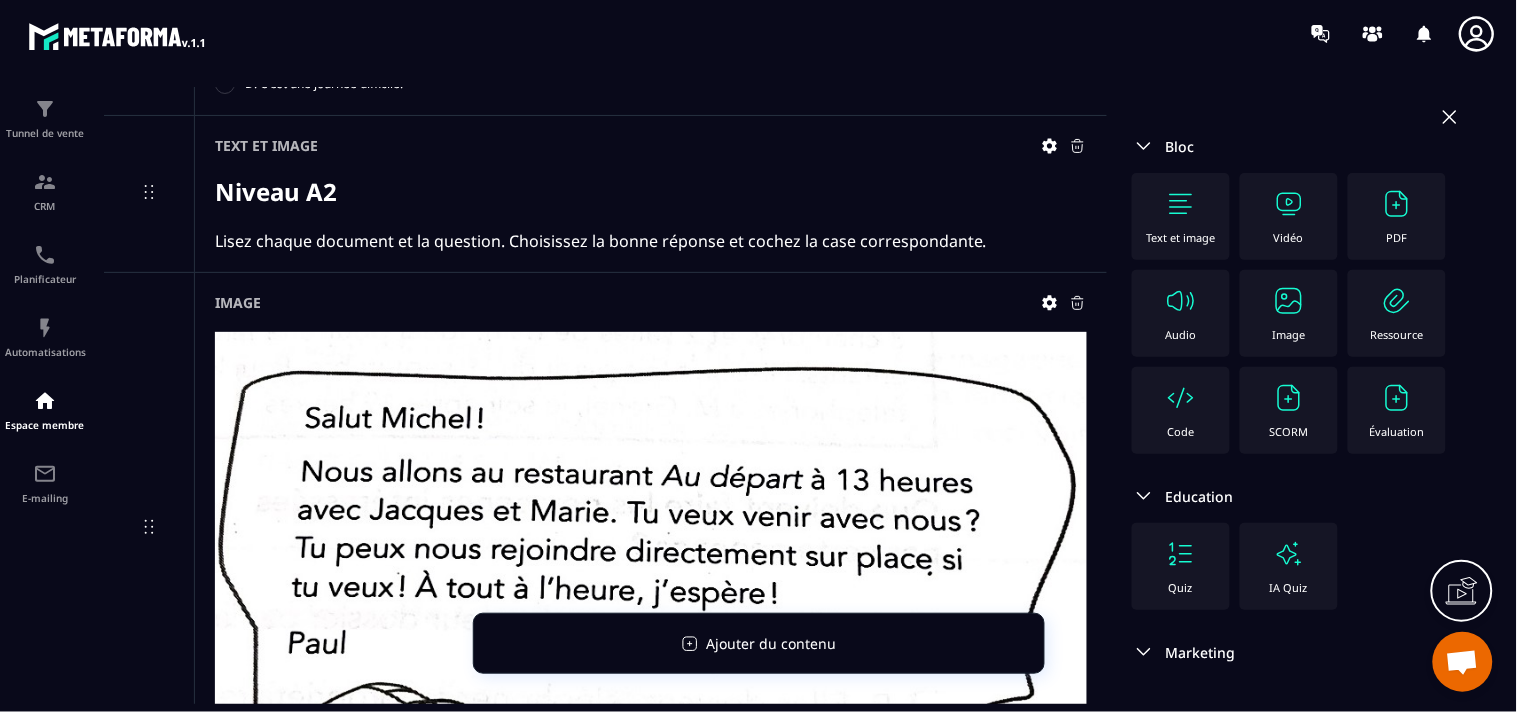 scroll, scrollTop: 5786, scrollLeft: 0, axis: vertical 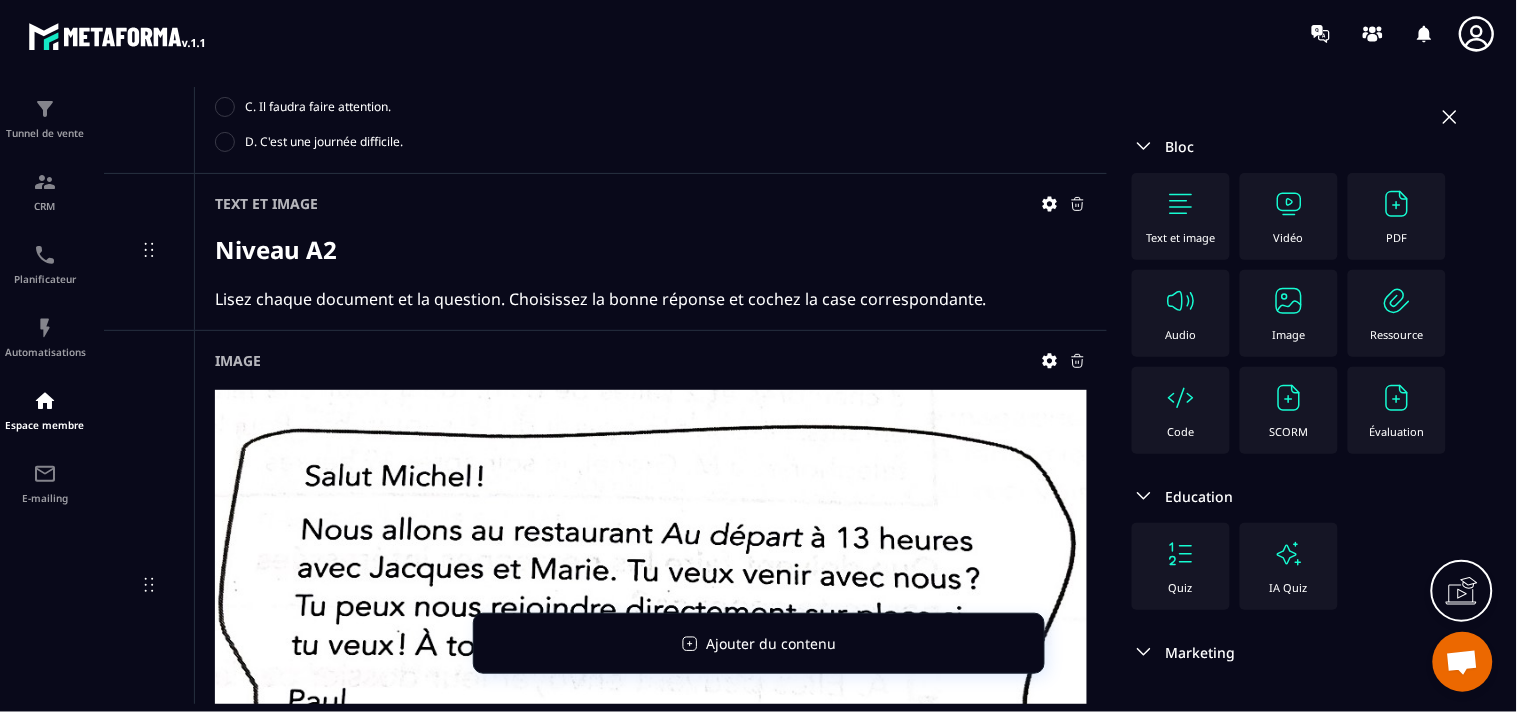 click at bounding box center (1397, 398) 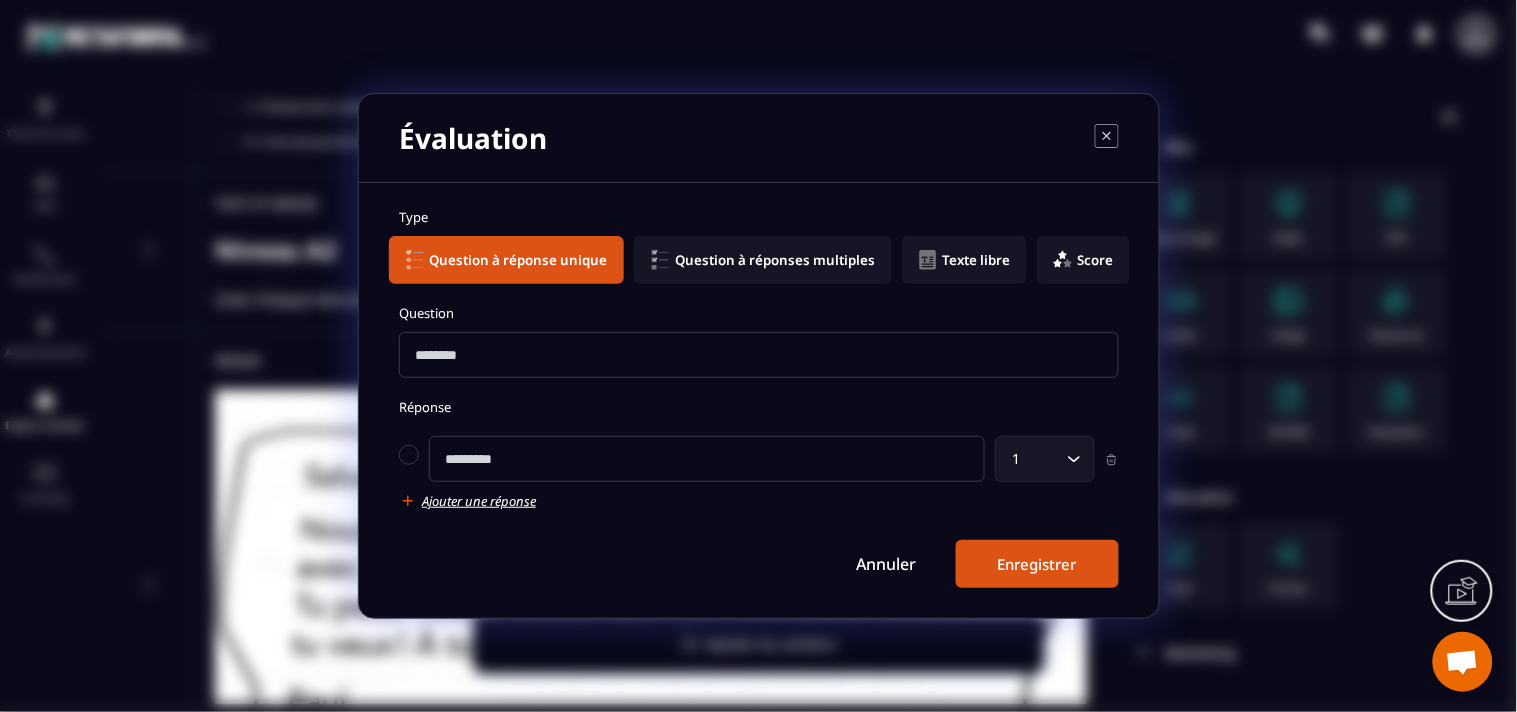 click at bounding box center (759, 355) 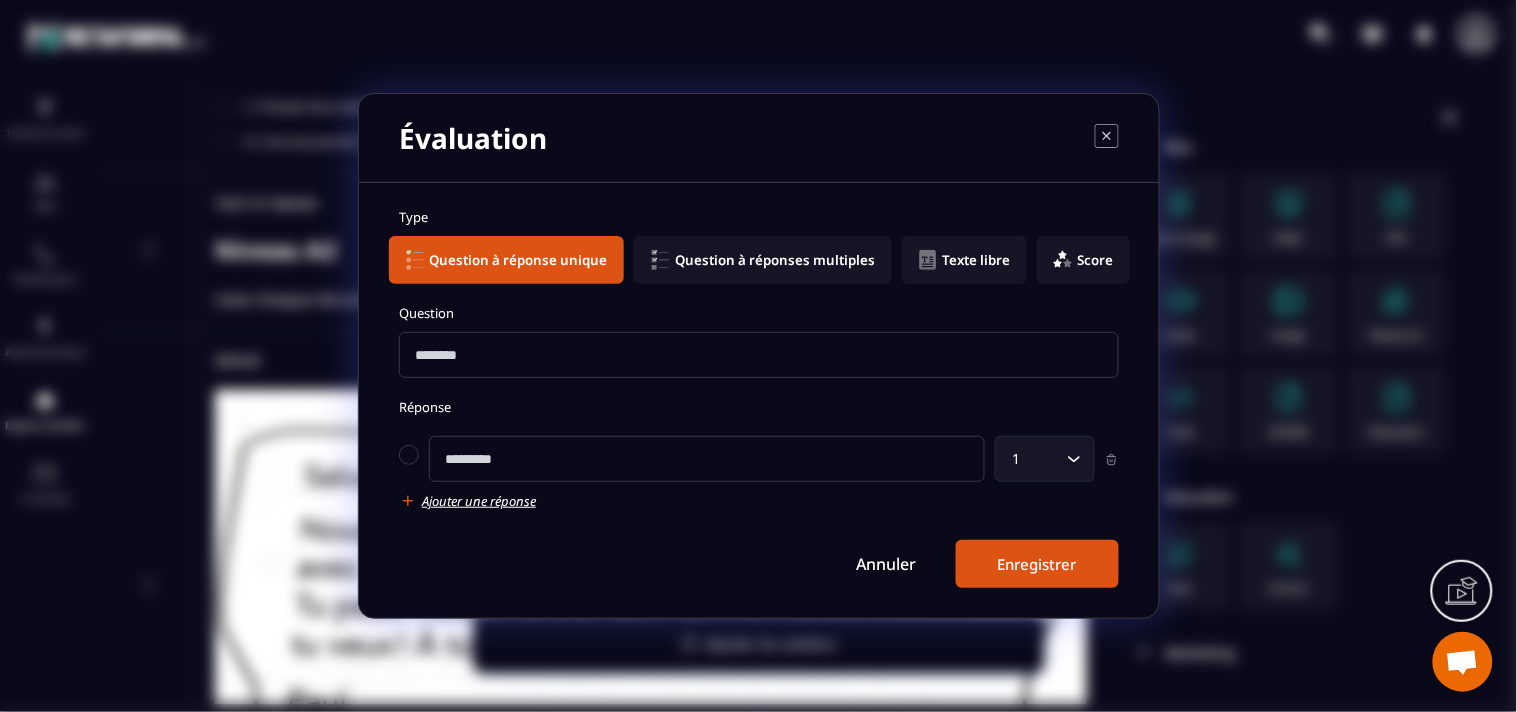 paste on "**********" 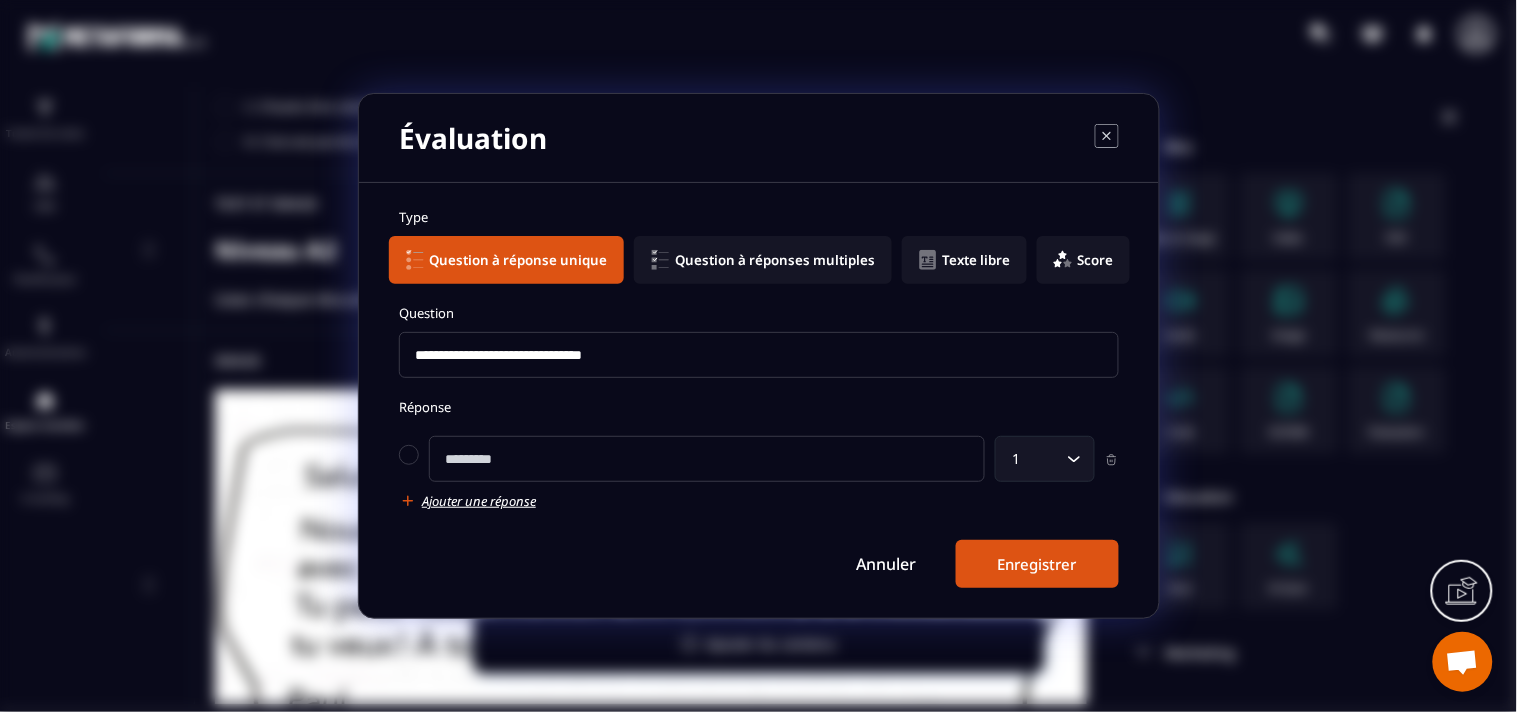 type on "**********" 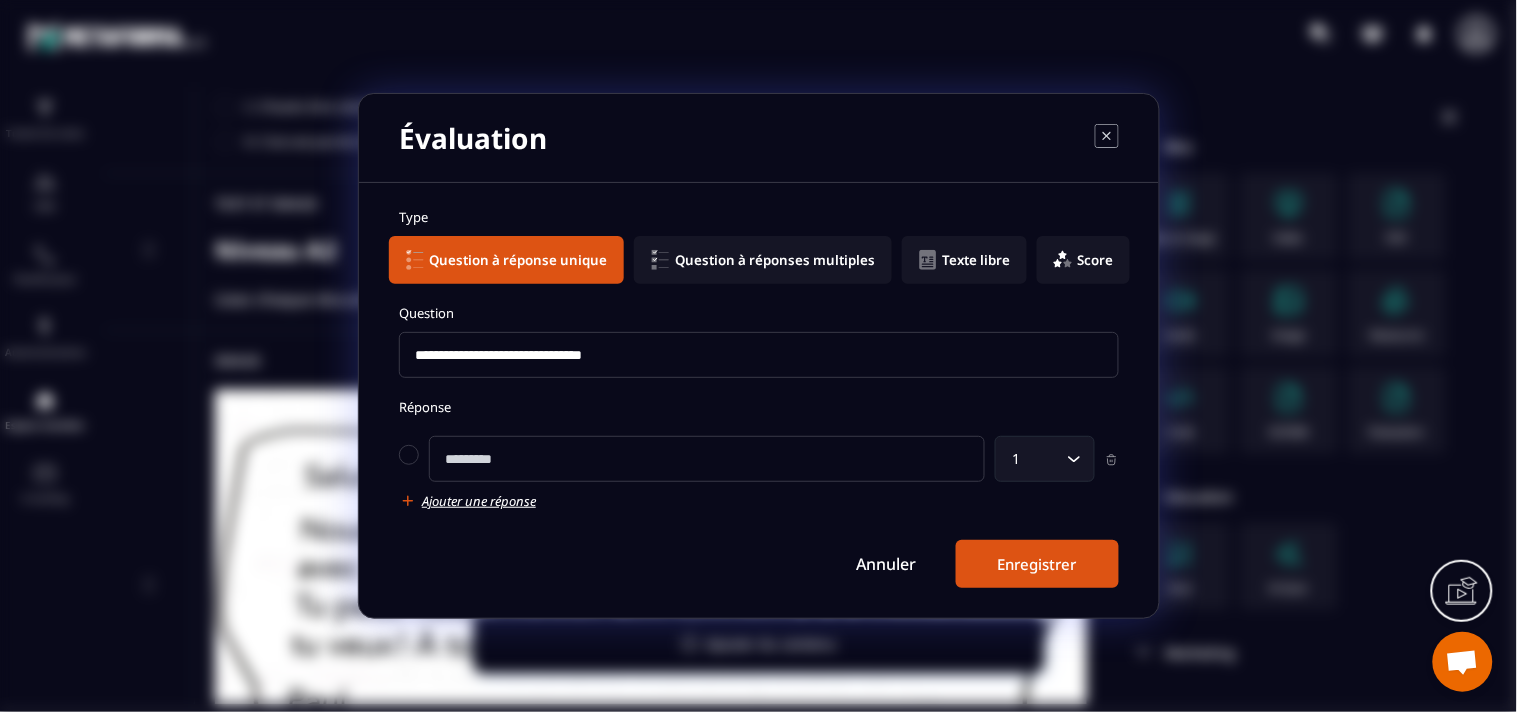 click at bounding box center [707, 459] 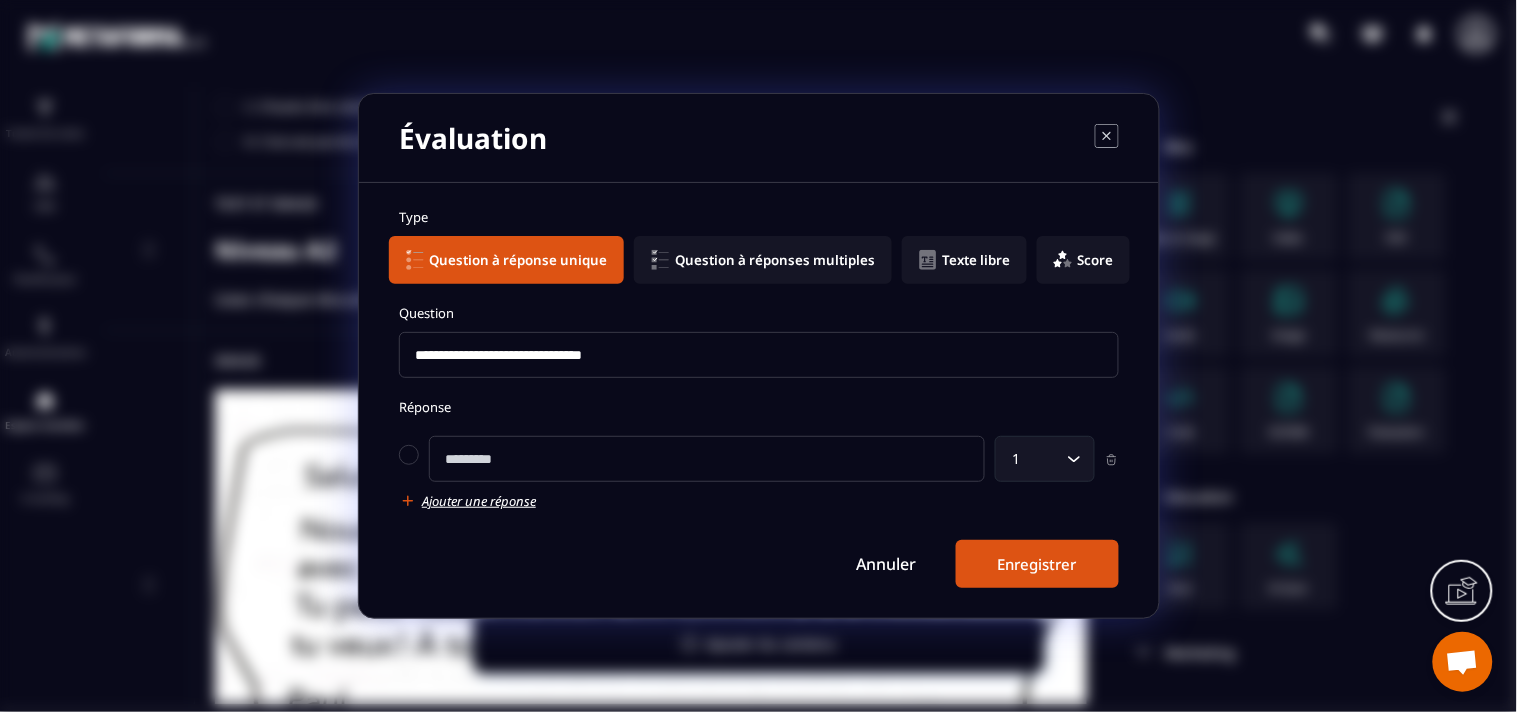 paste on "**********" 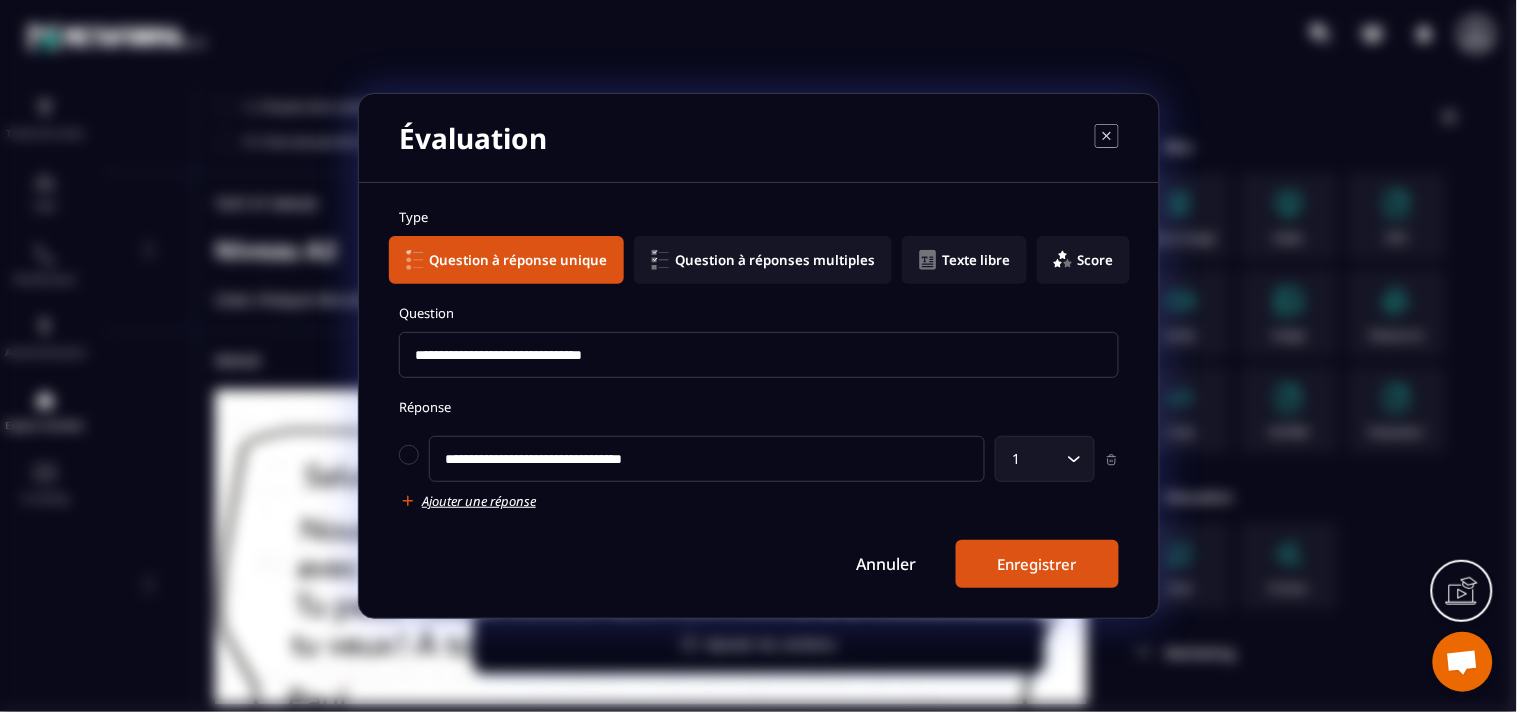 type on "**********" 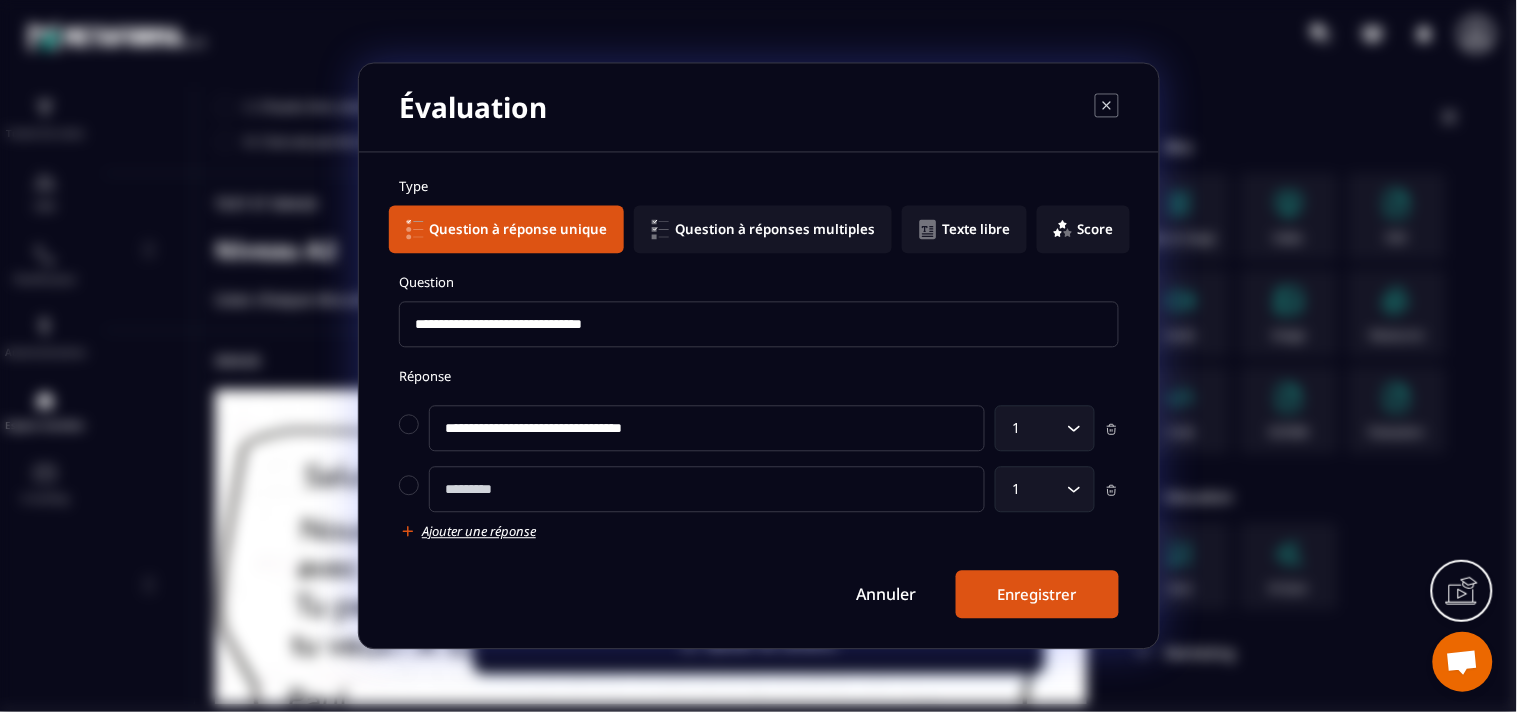 click at bounding box center [707, 490] 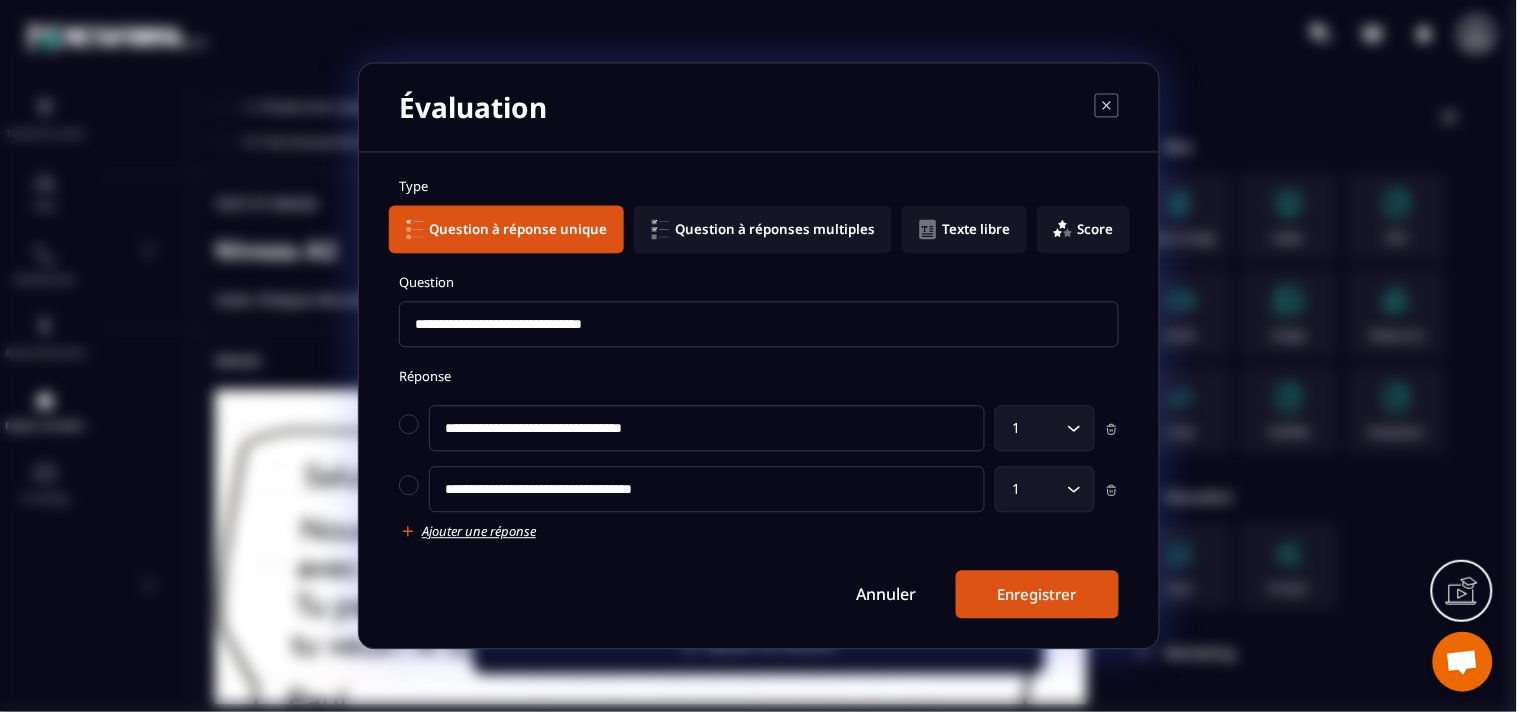 type on "**********" 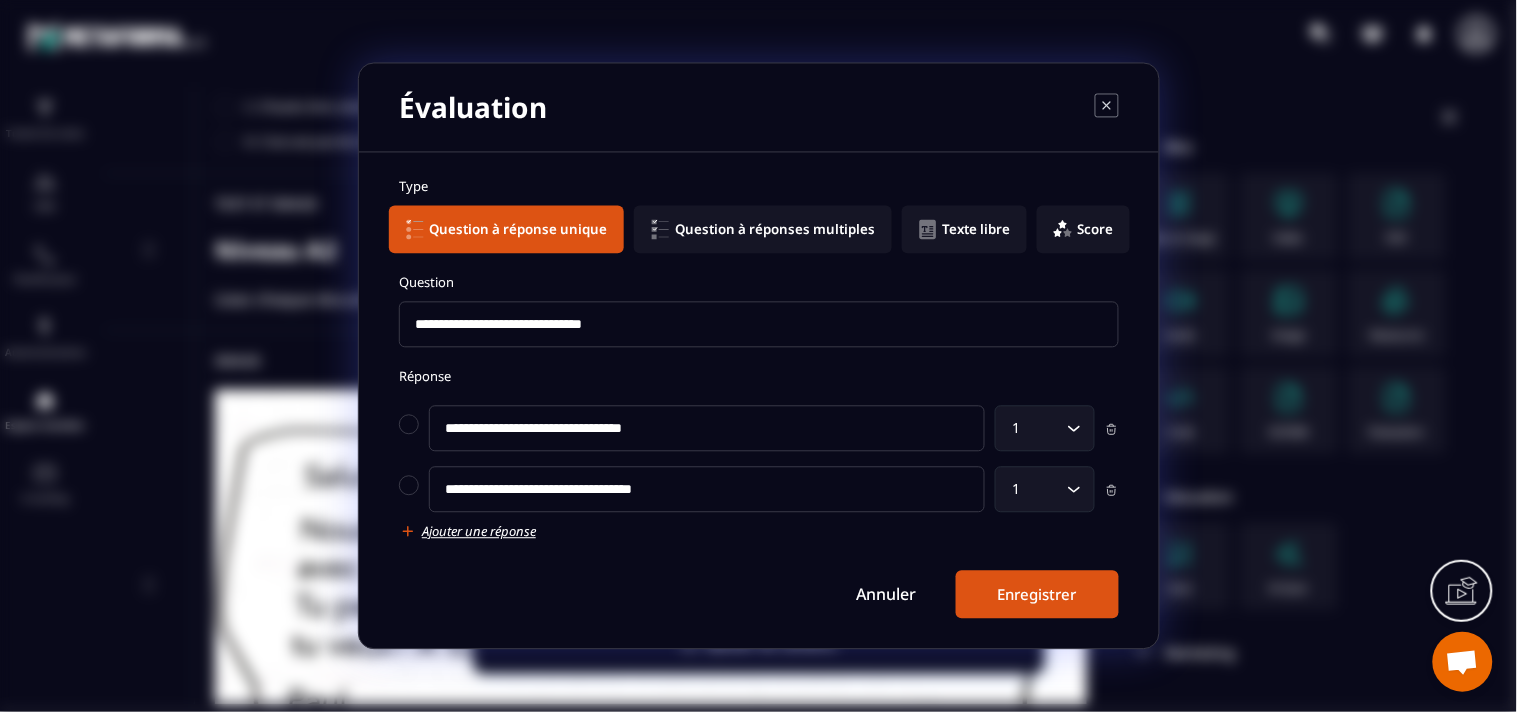 click on "Ajouter une réponse" at bounding box center (479, 532) 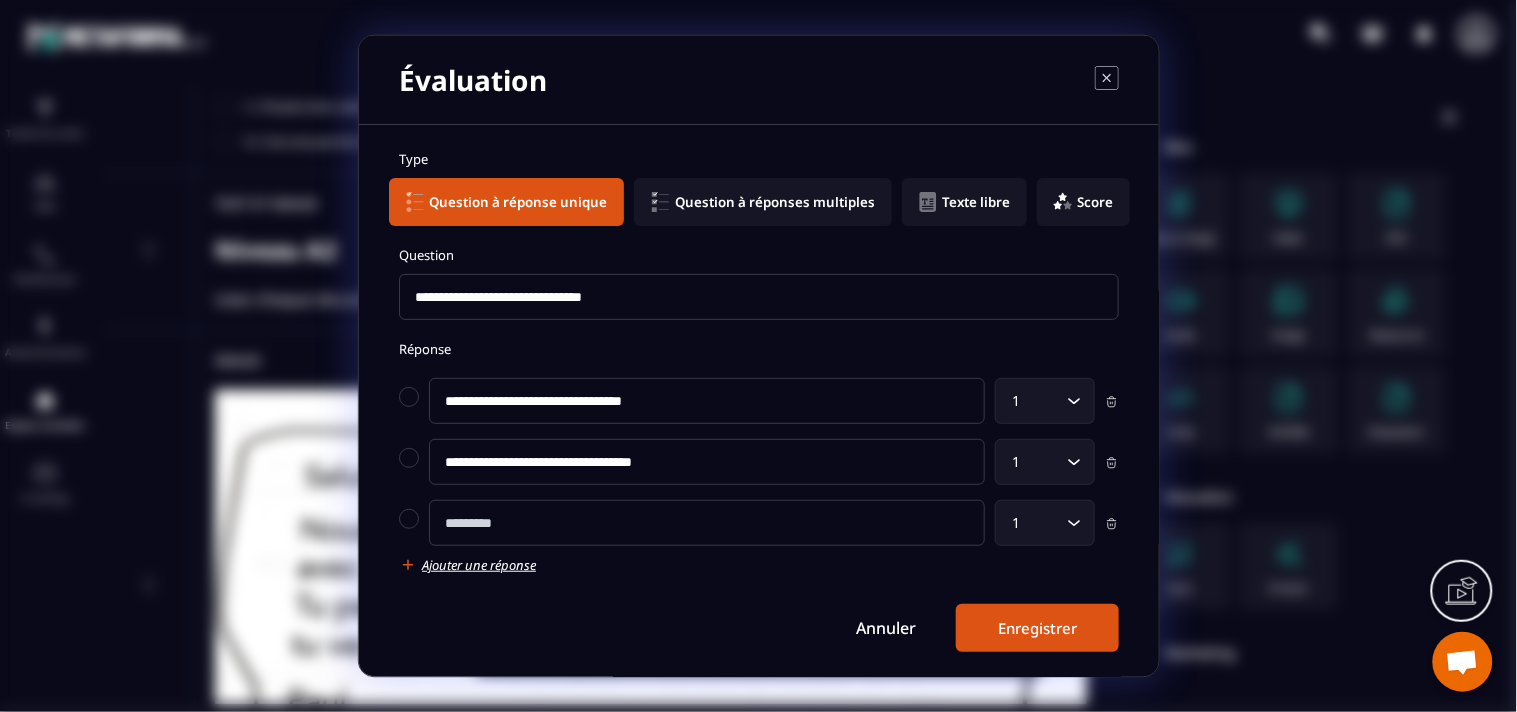 click at bounding box center [707, 523] 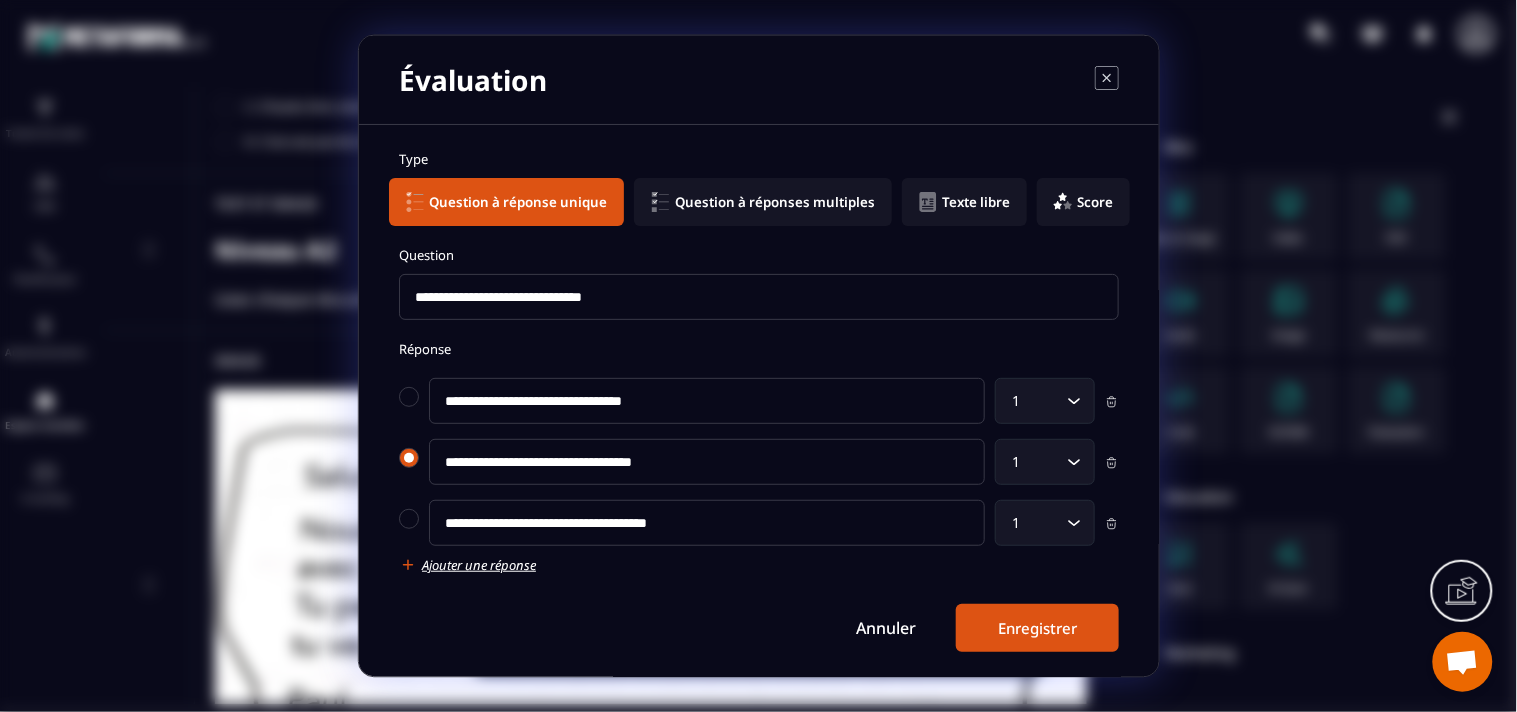 type on "**********" 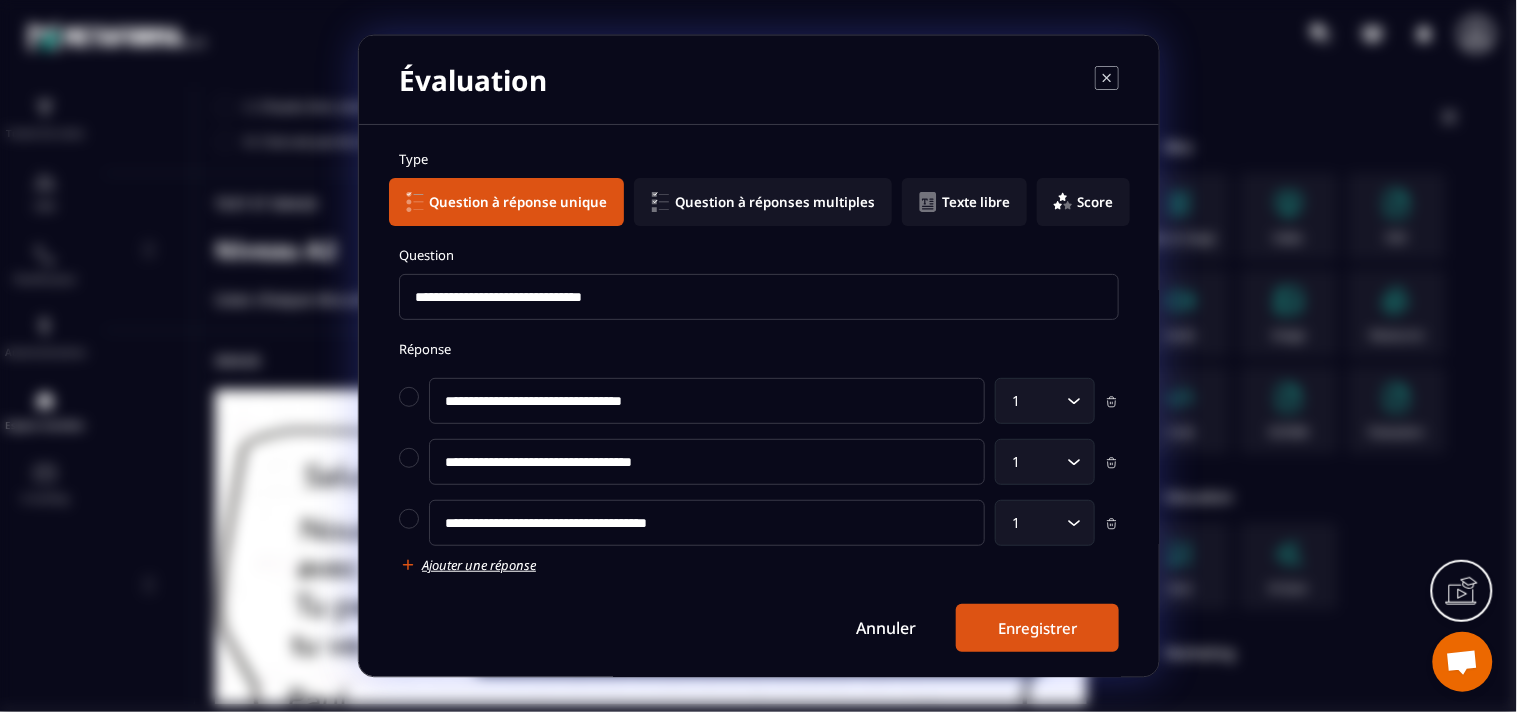 click on "Ajouter une réponse" at bounding box center [479, 565] 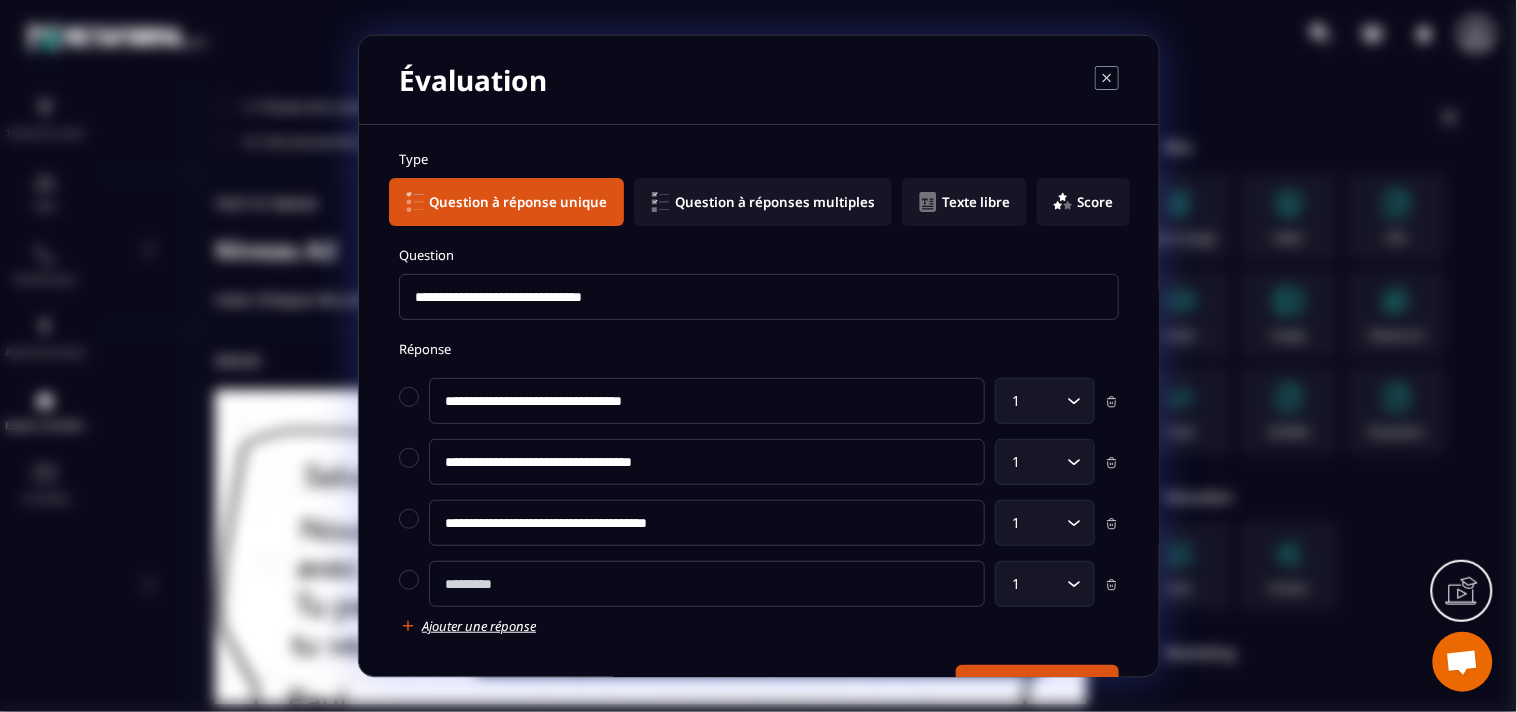 click on "**********" 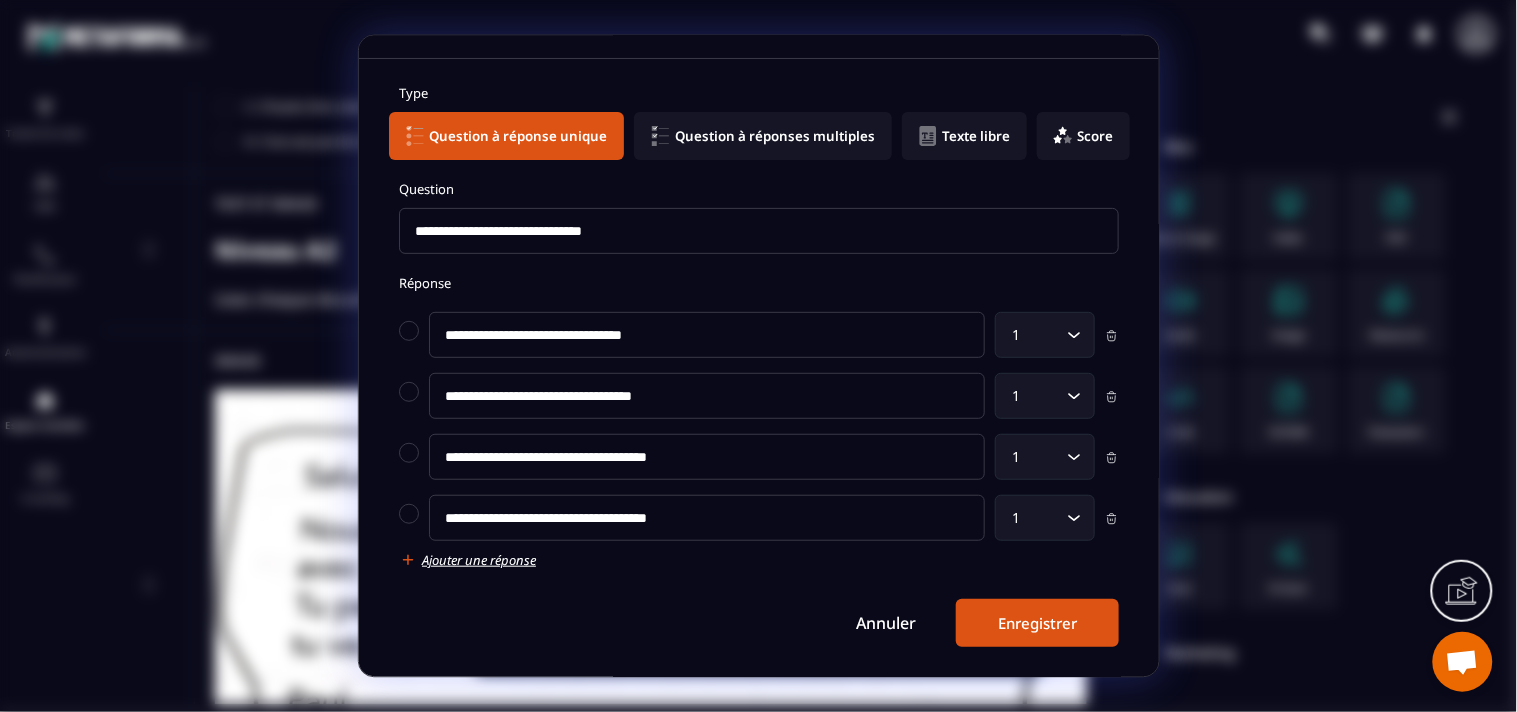 type on "**********" 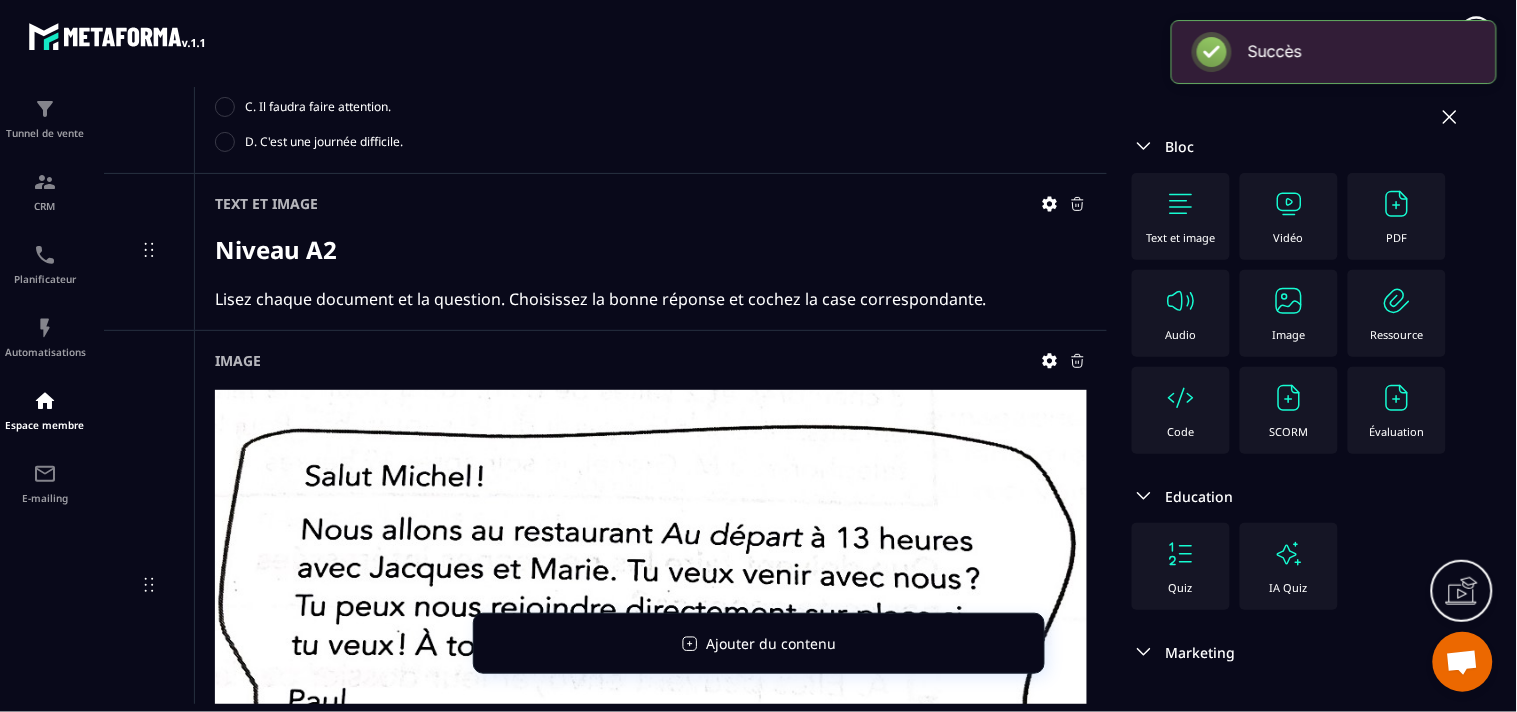 scroll, scrollTop: 66, scrollLeft: 0, axis: vertical 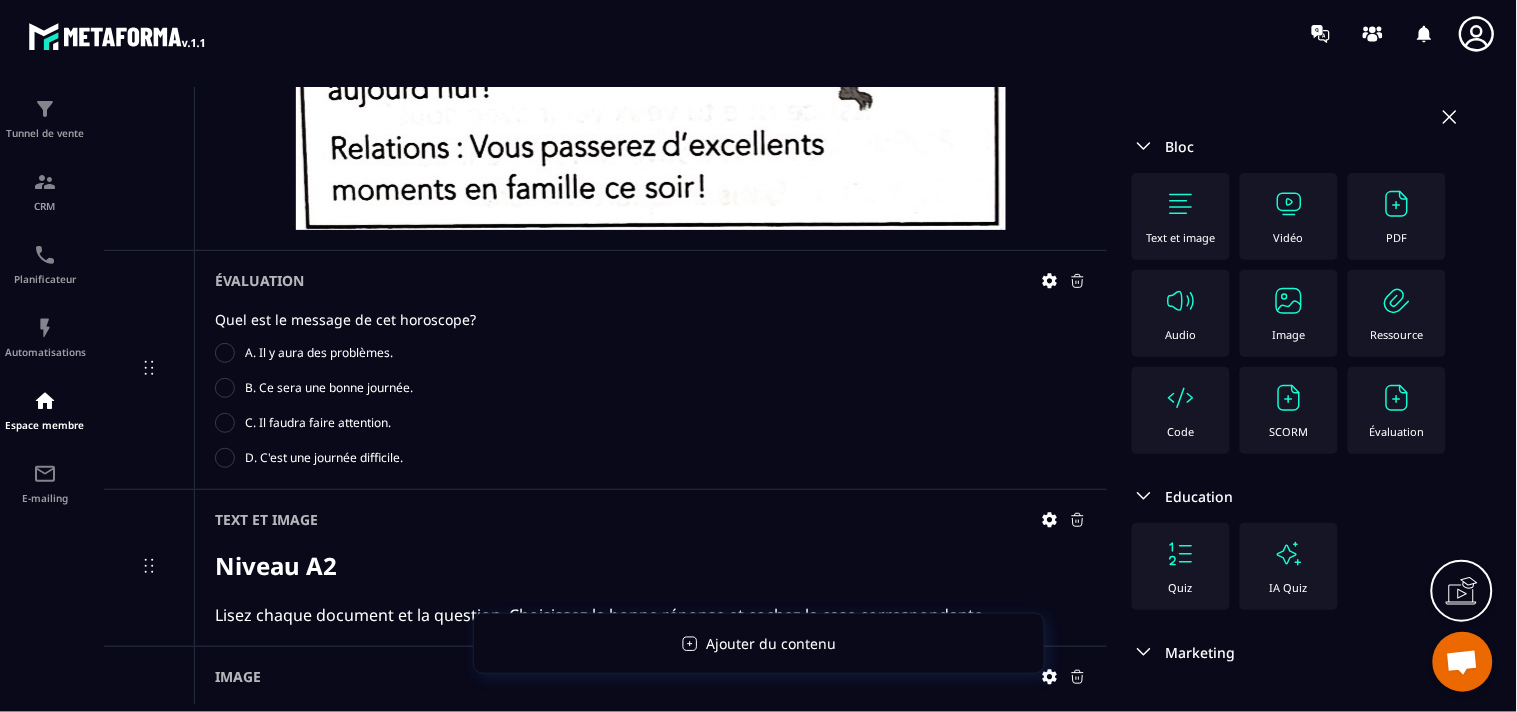 click 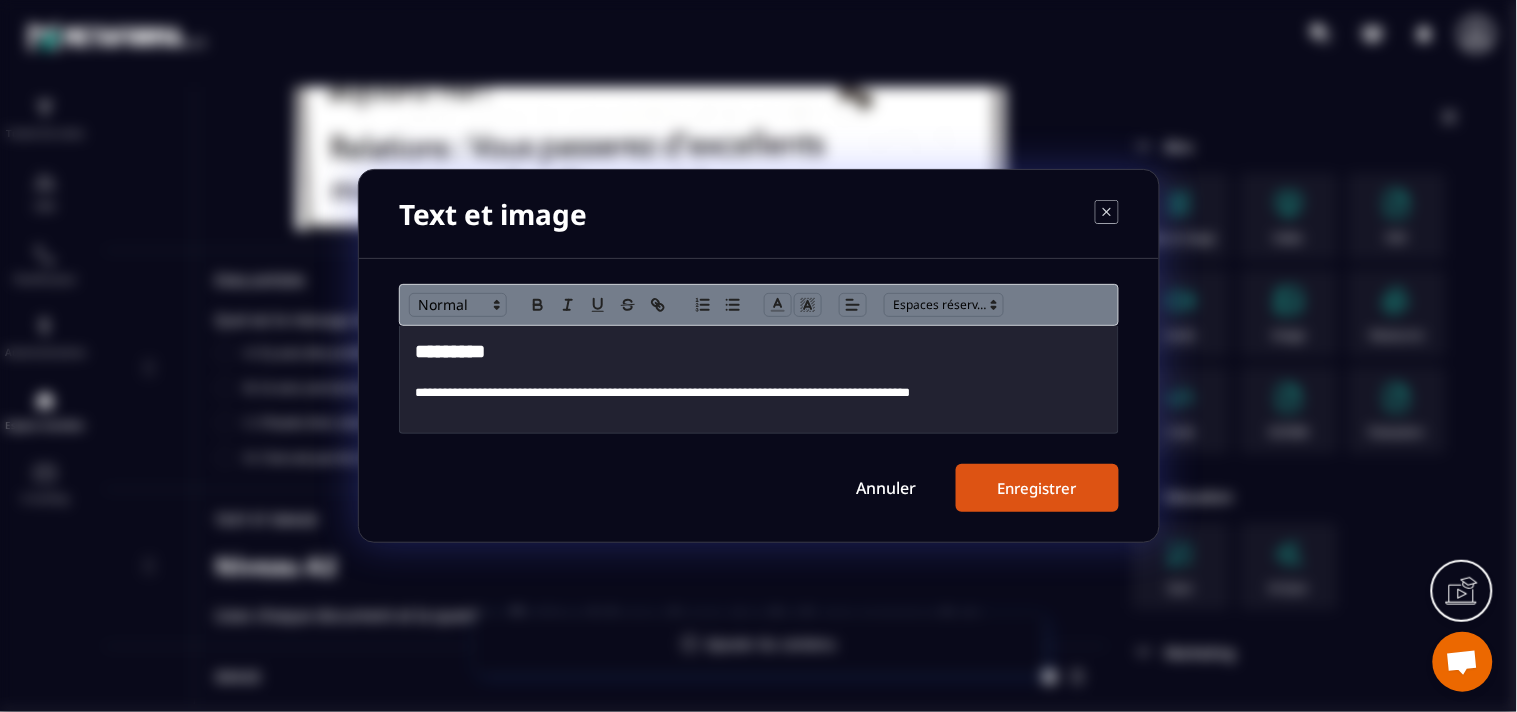 click on "*********" at bounding box center (759, 352) 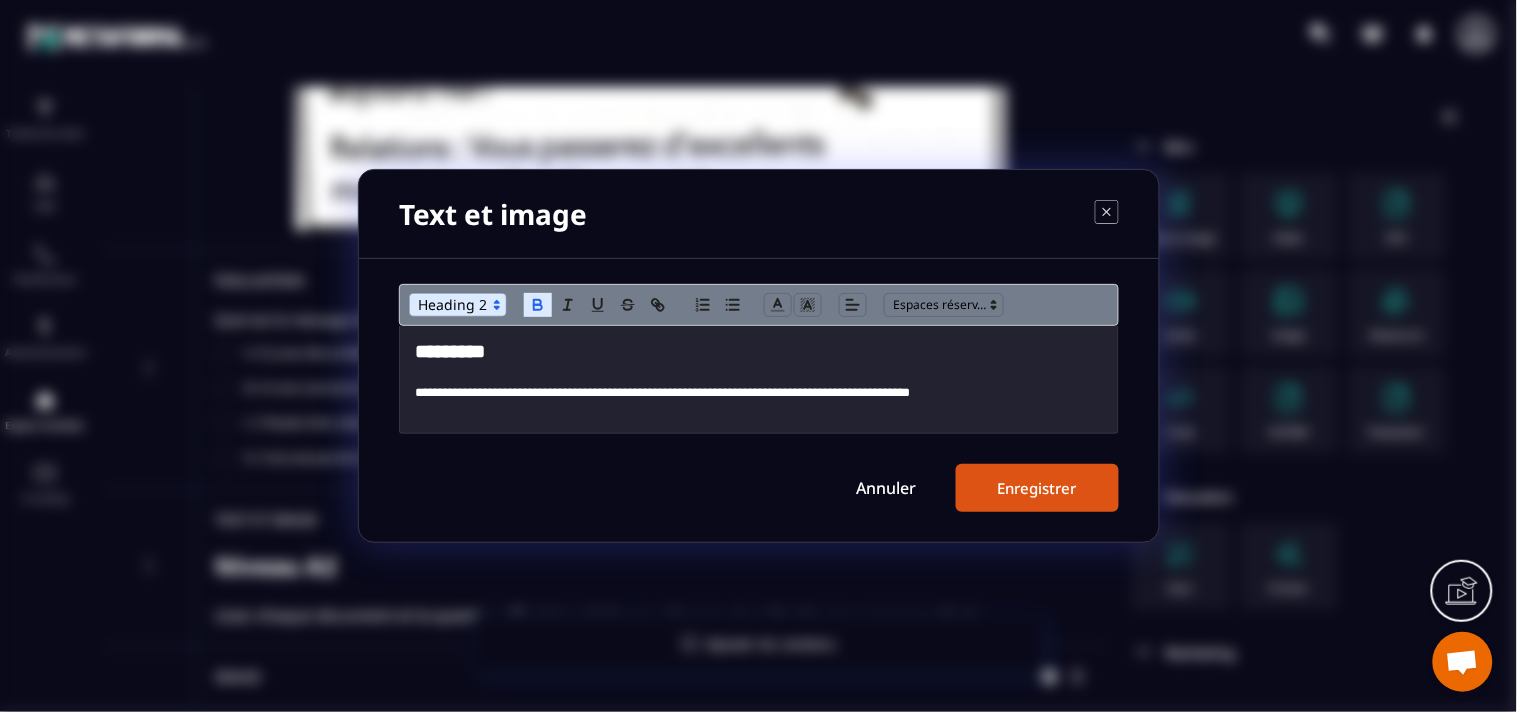 type 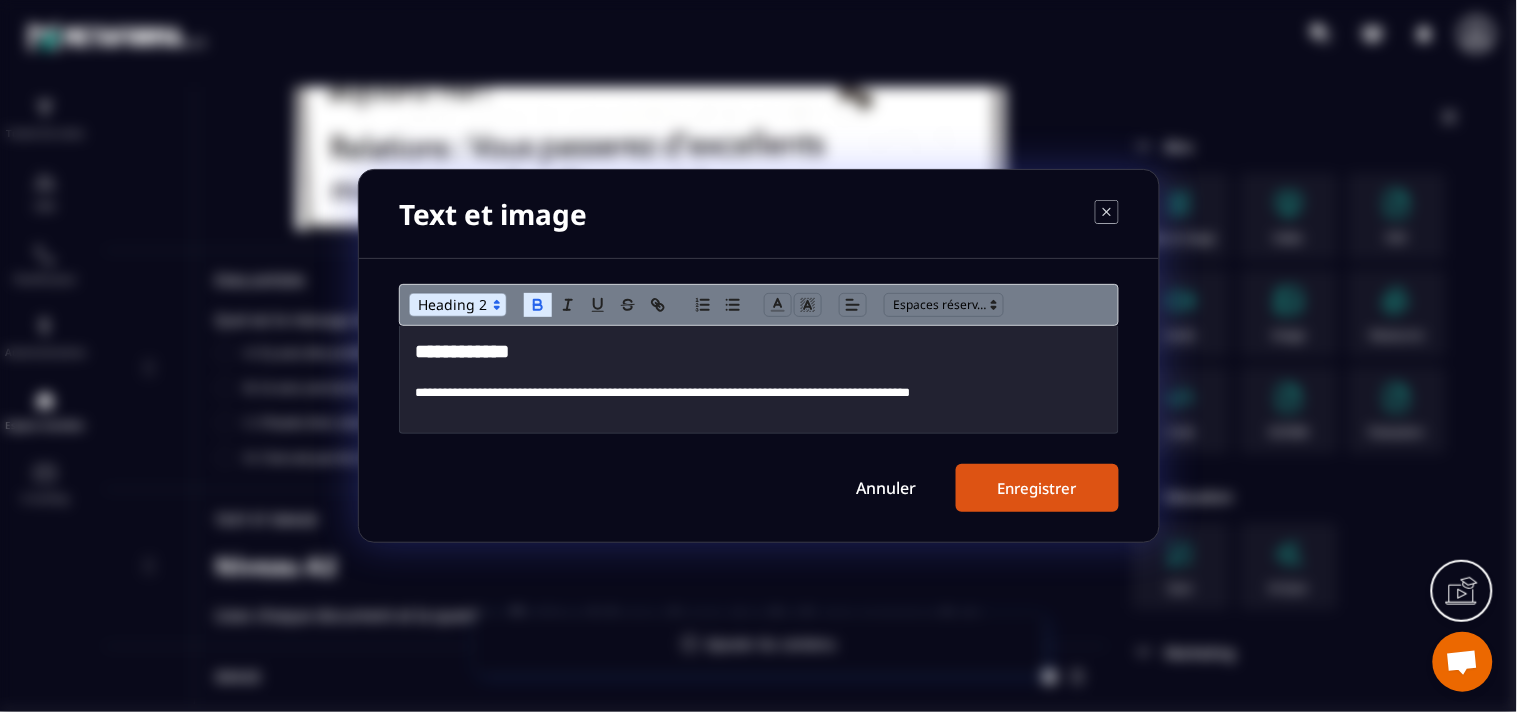 click on "Enregistrer" at bounding box center (1037, 488) 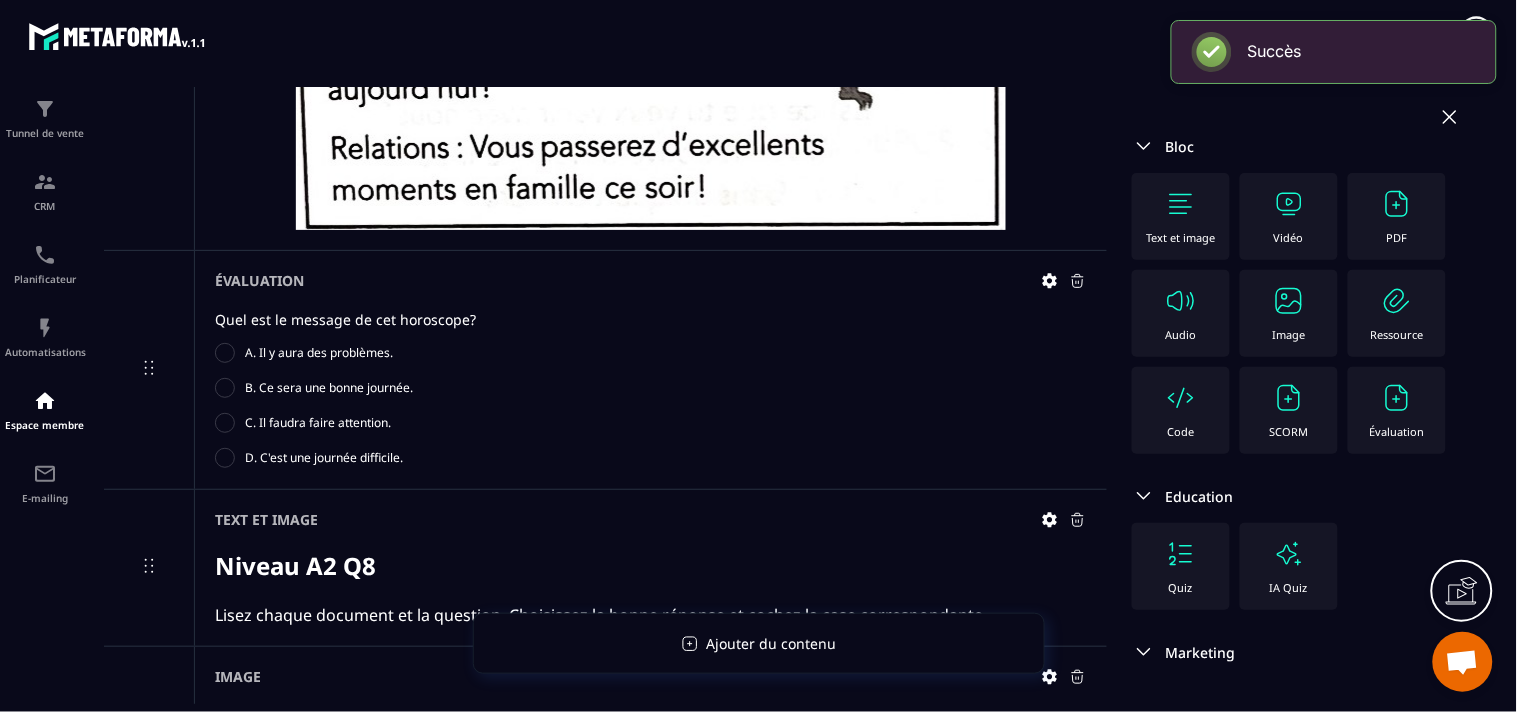 click on "Text et image" at bounding box center [1181, 237] 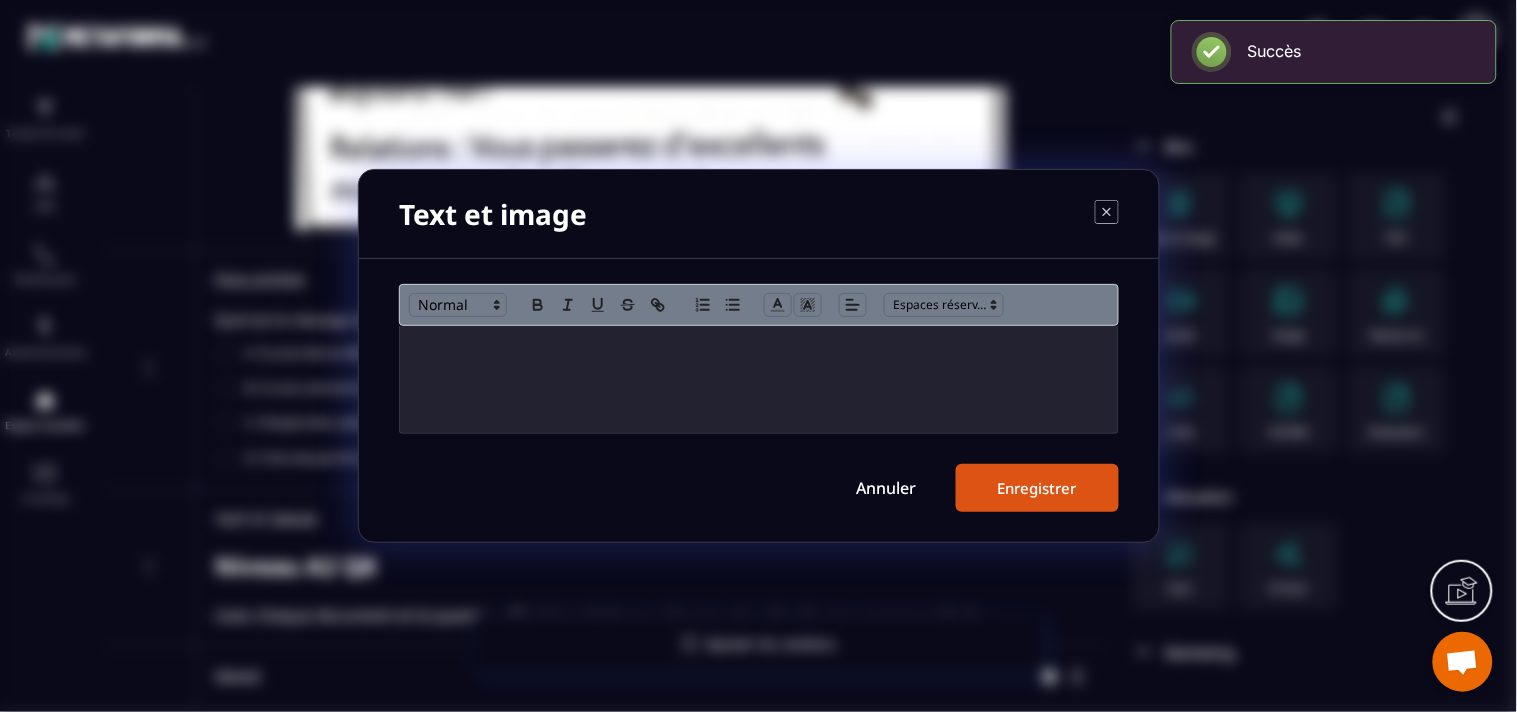click at bounding box center (759, 379) 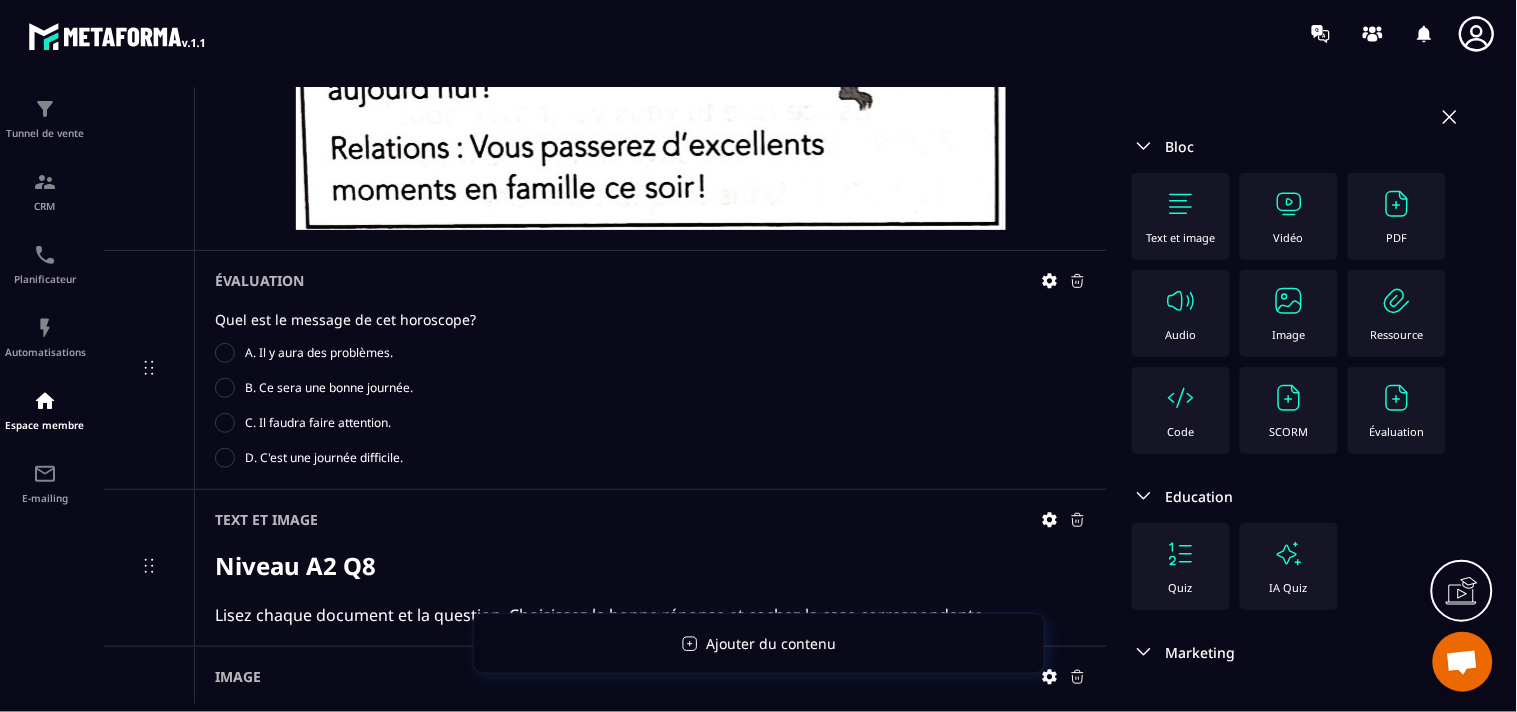 click 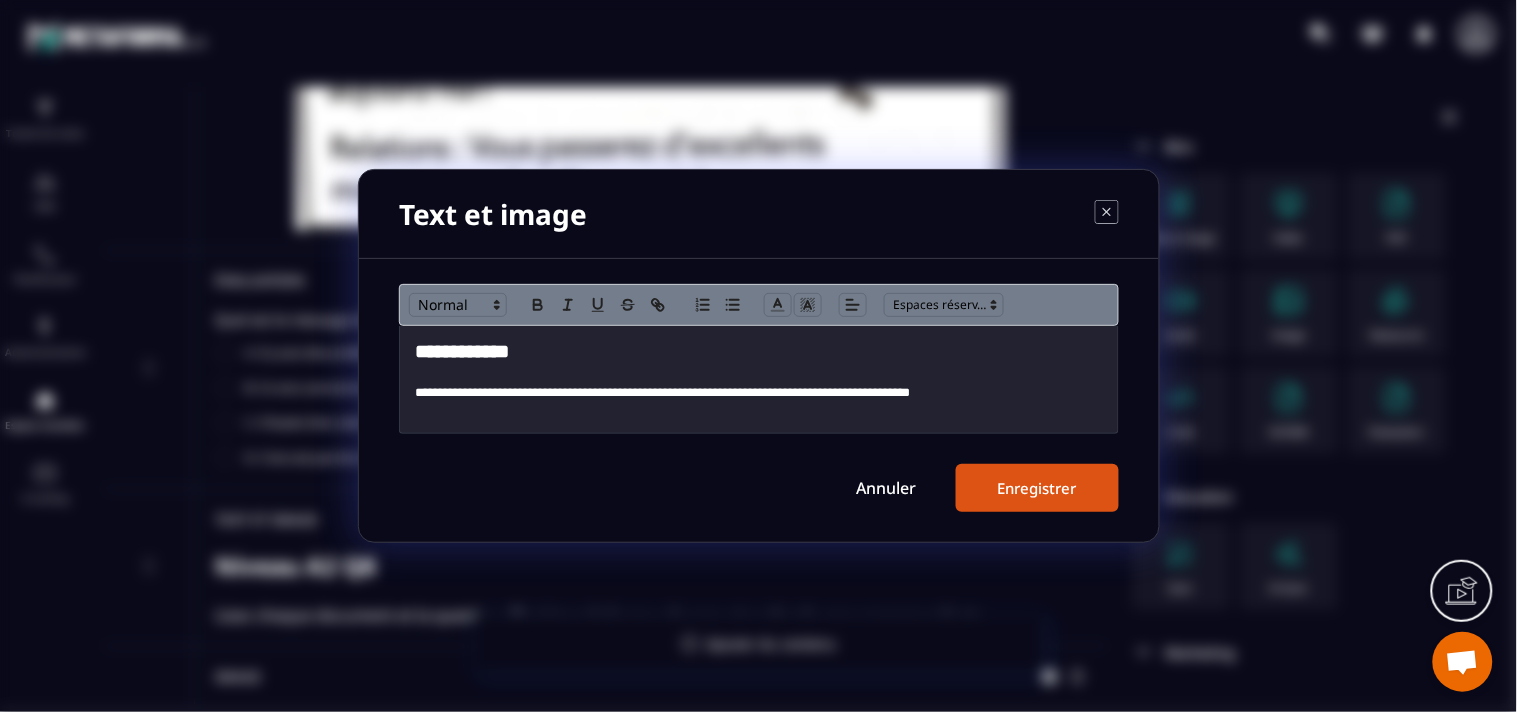 click on "**********" at bounding box center [759, 379] 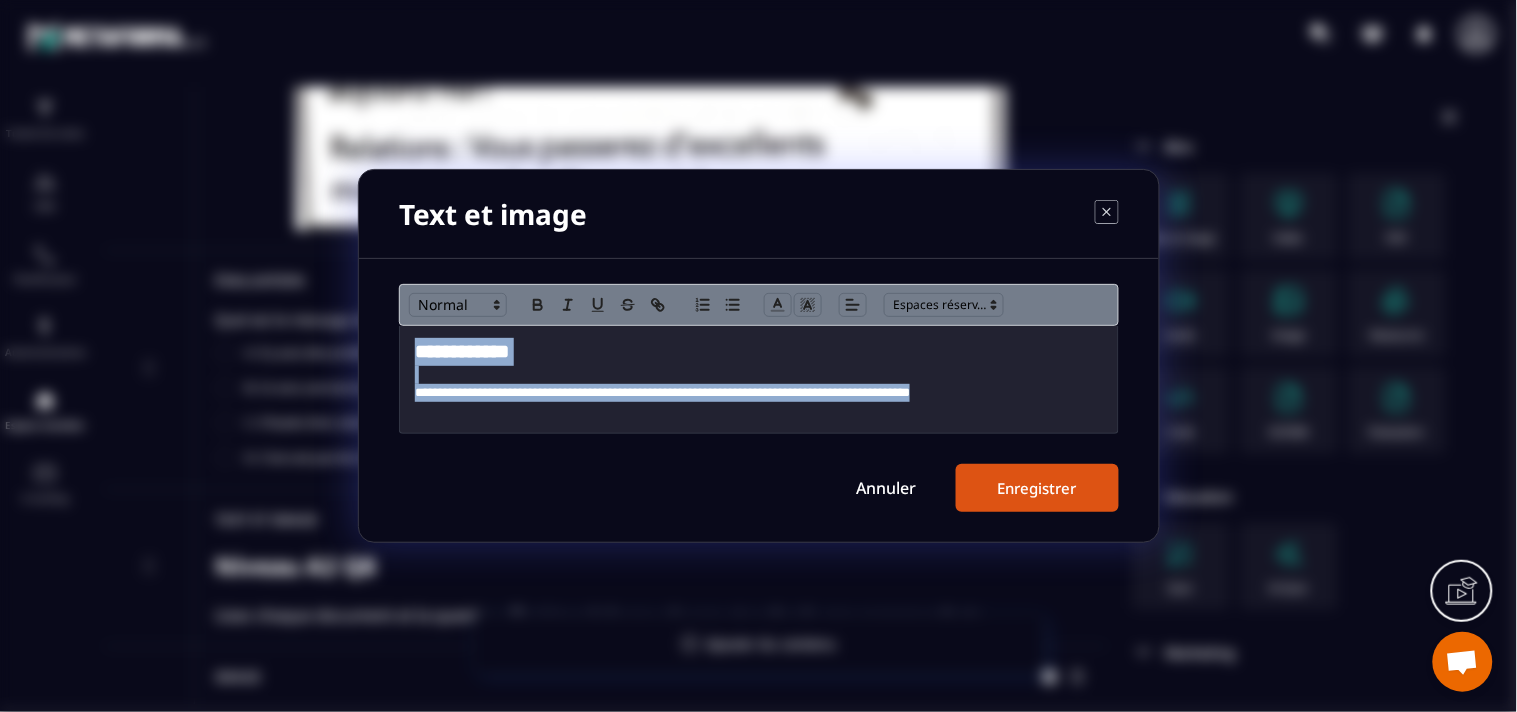 copy on "**********" 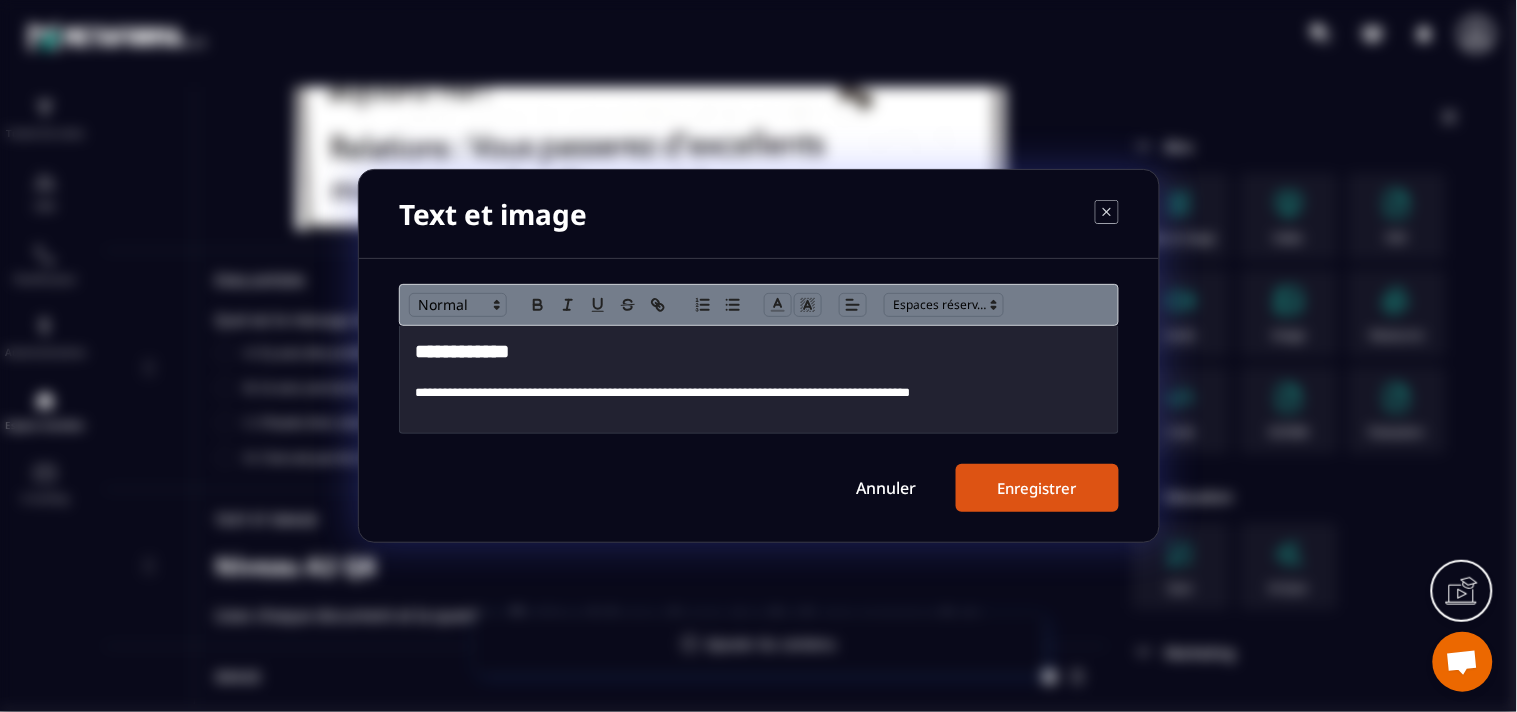 click on "Annuler Enregistrer" 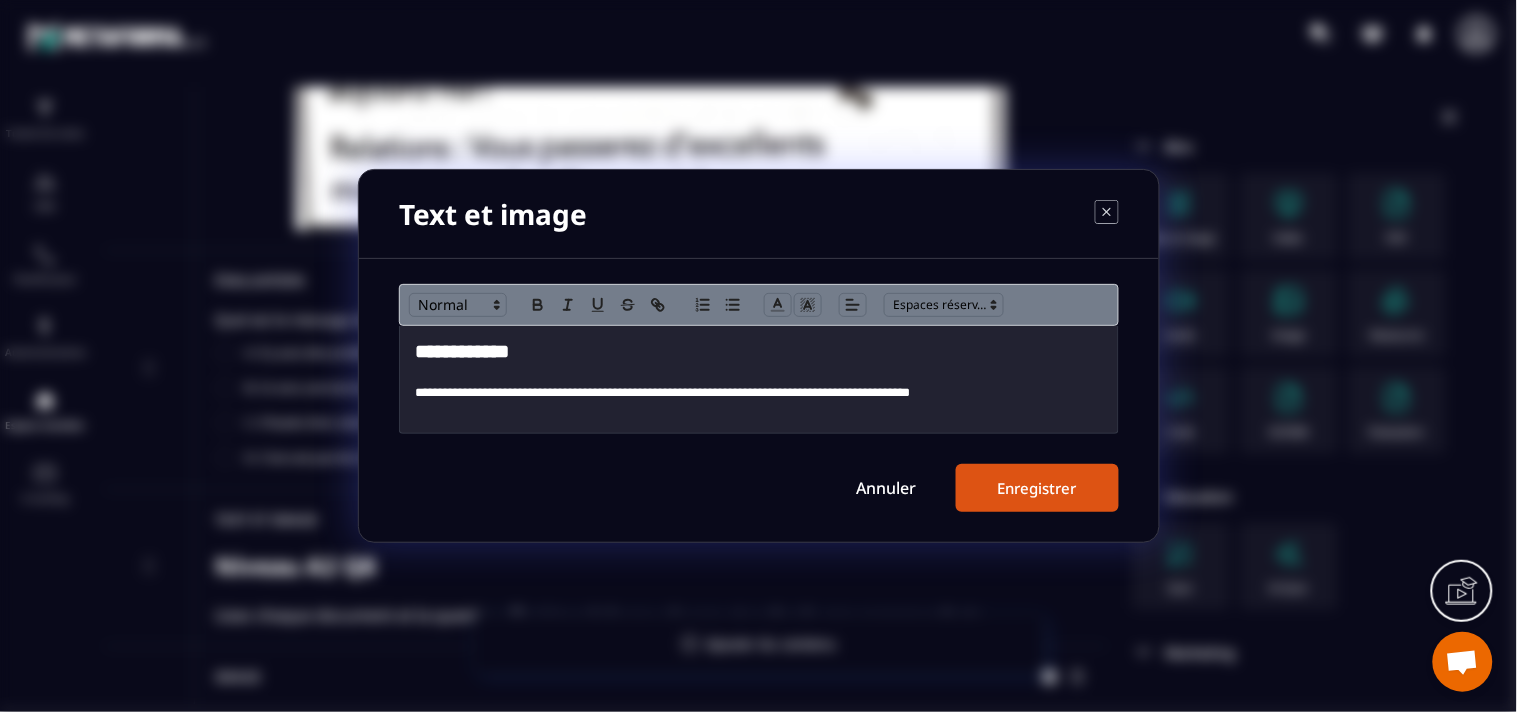 click on "Annuler" at bounding box center (886, 488) 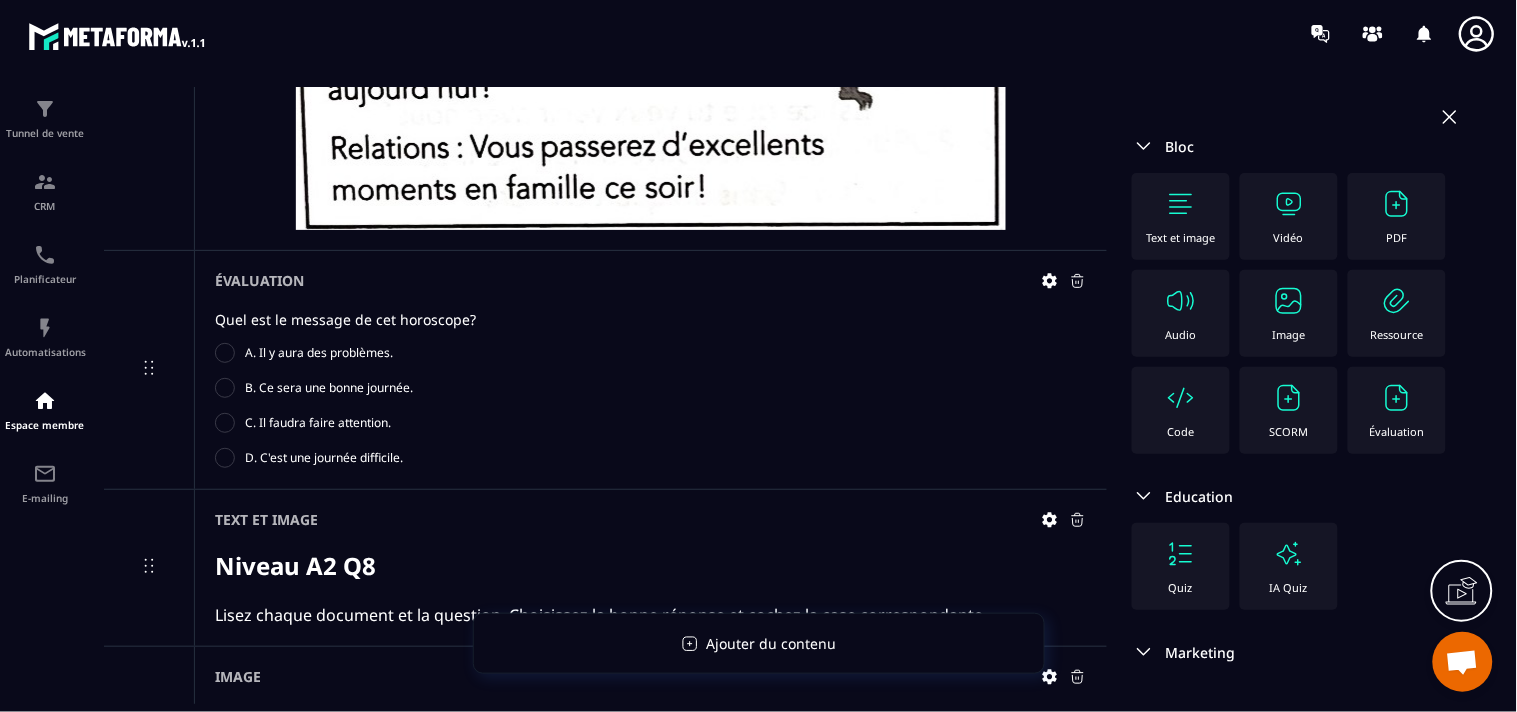 click at bounding box center [1181, 204] 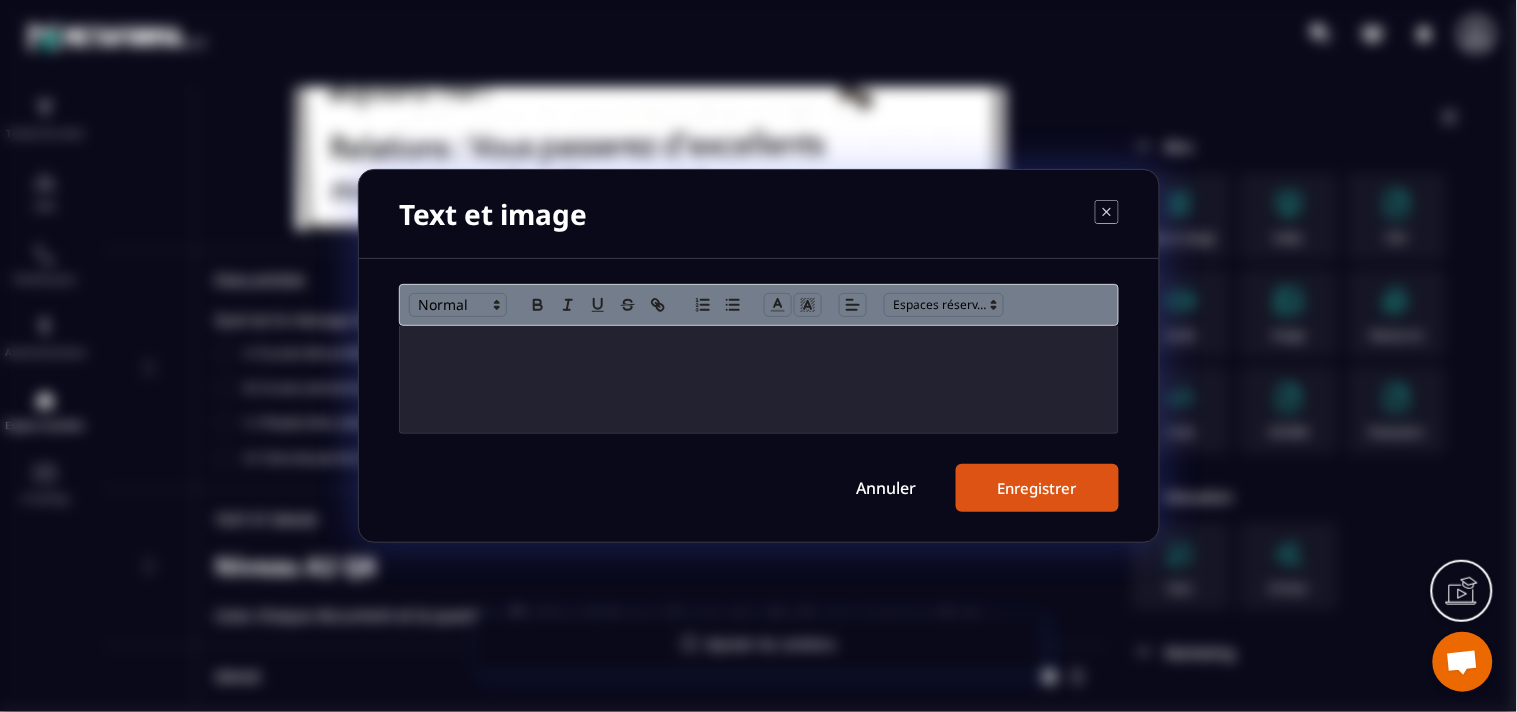 click at bounding box center [759, 379] 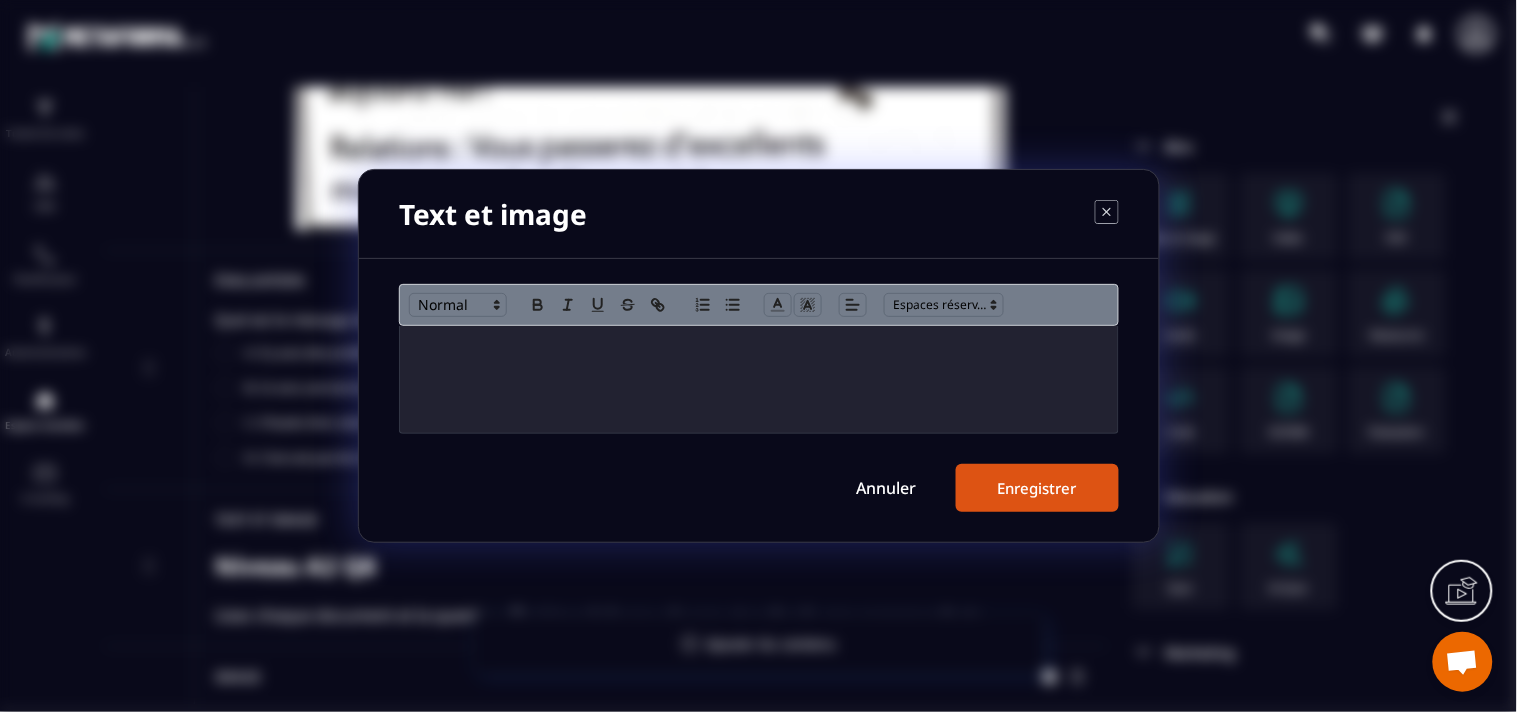 scroll, scrollTop: 0, scrollLeft: 0, axis: both 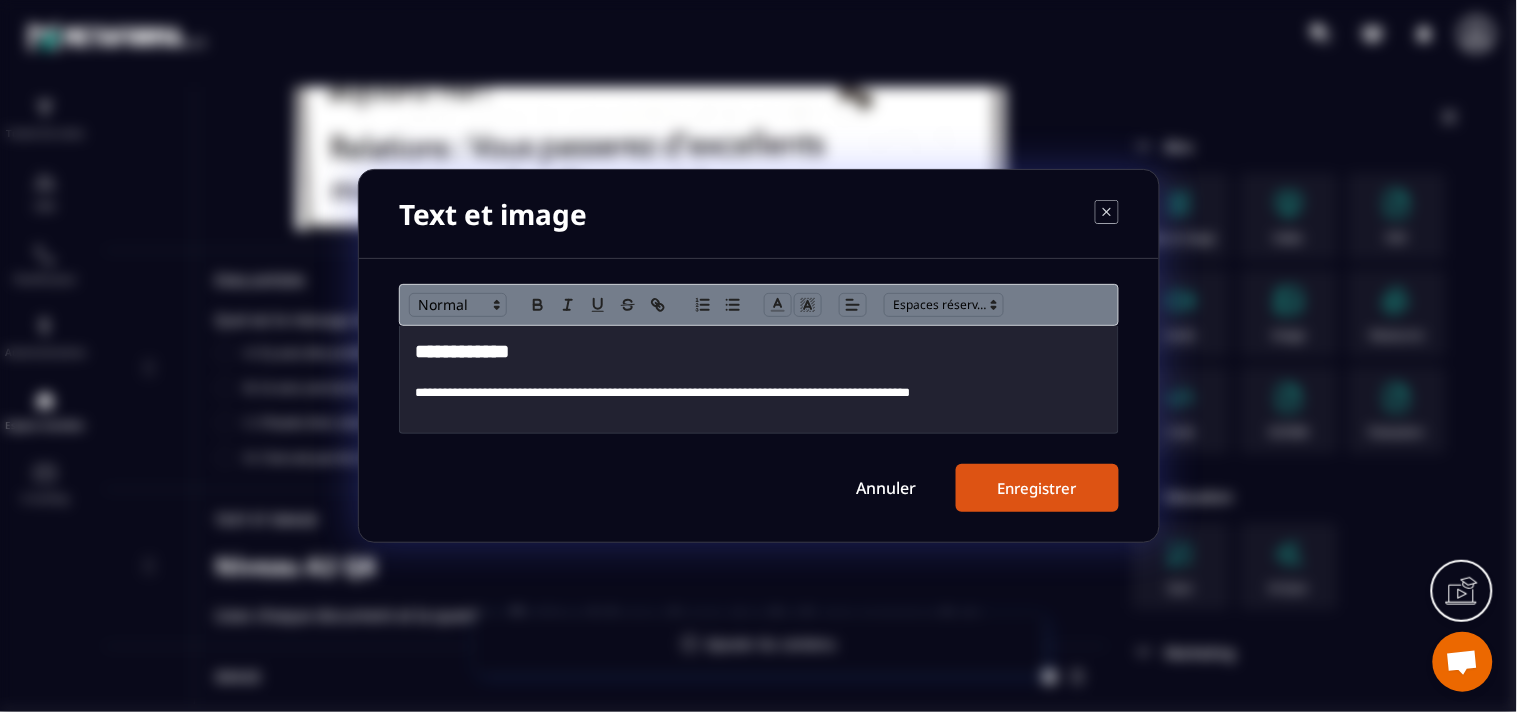 click on "**********" at bounding box center (759, 352) 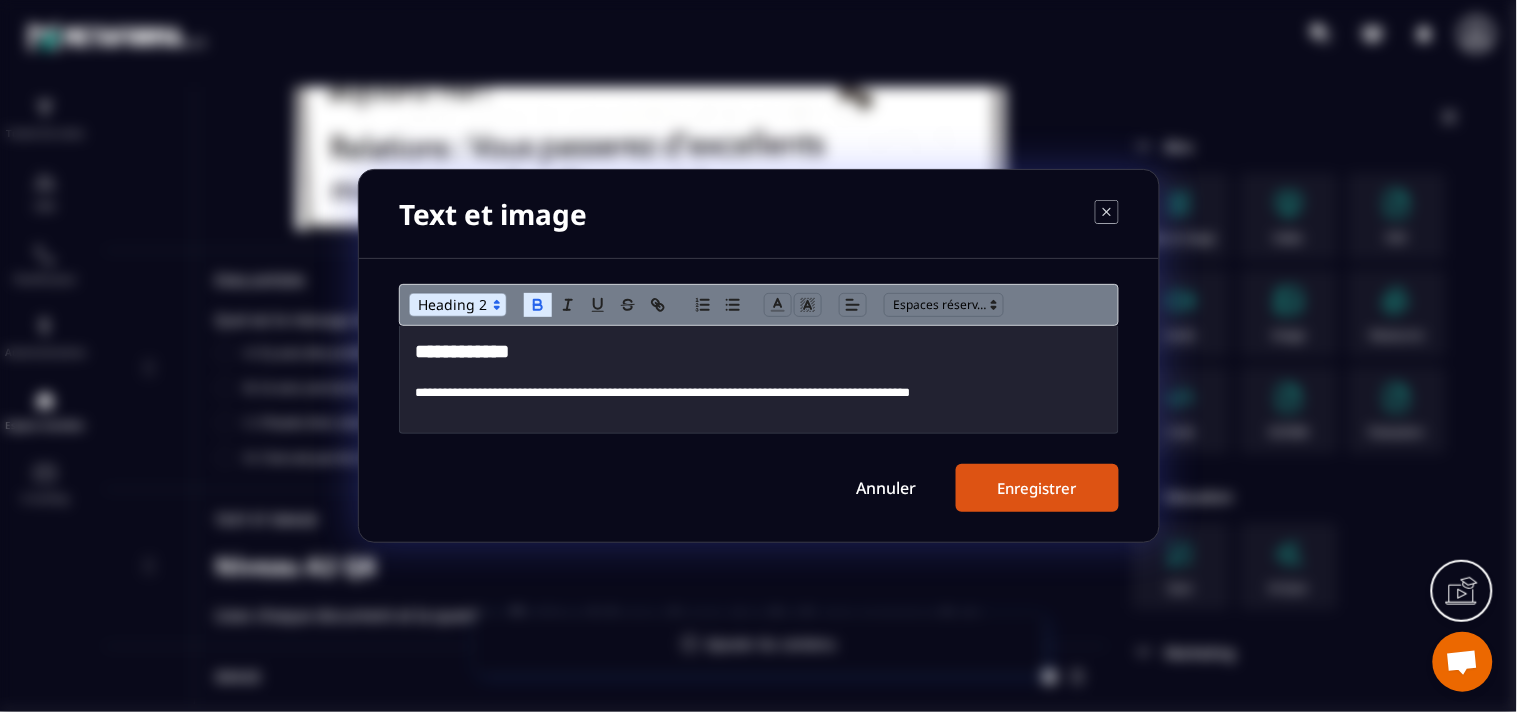 type 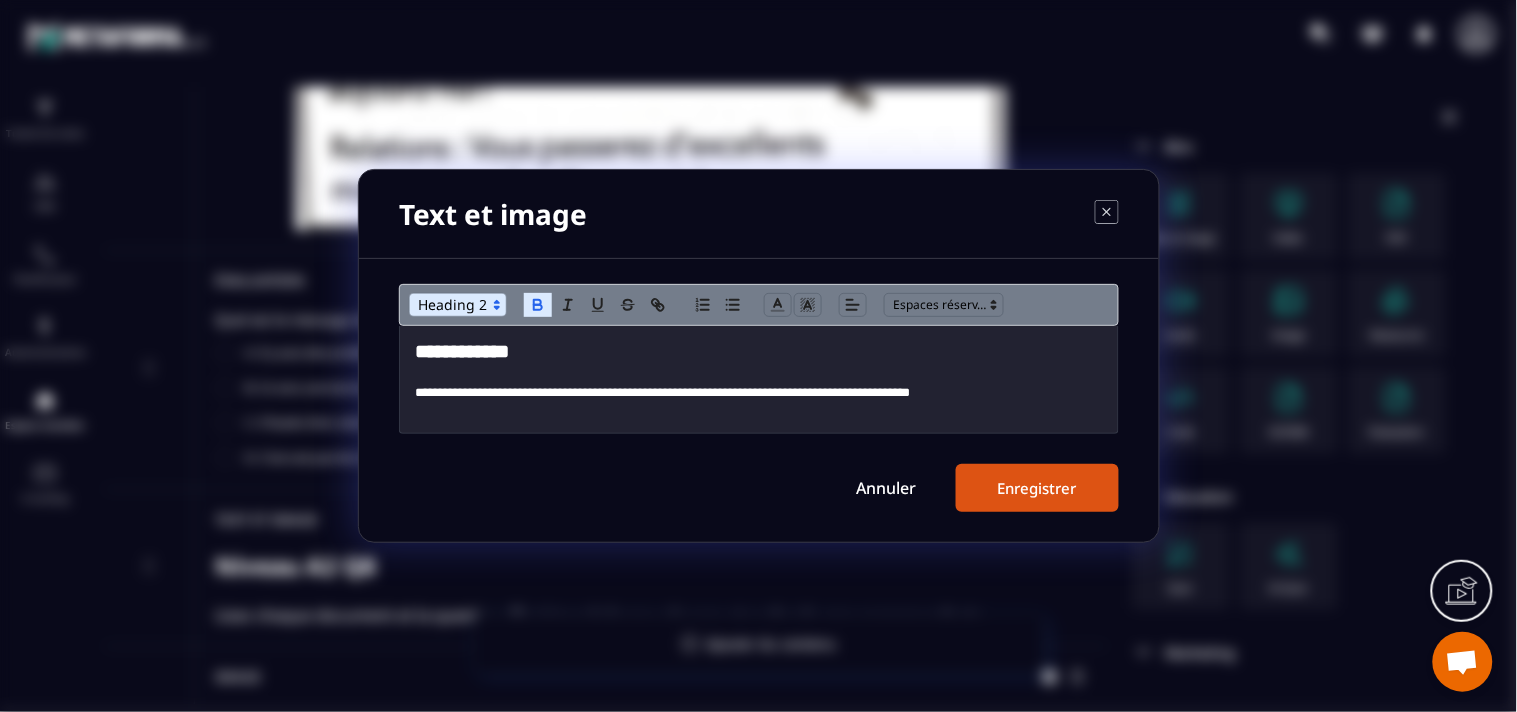 click on "Enregistrer" at bounding box center (1037, 488) 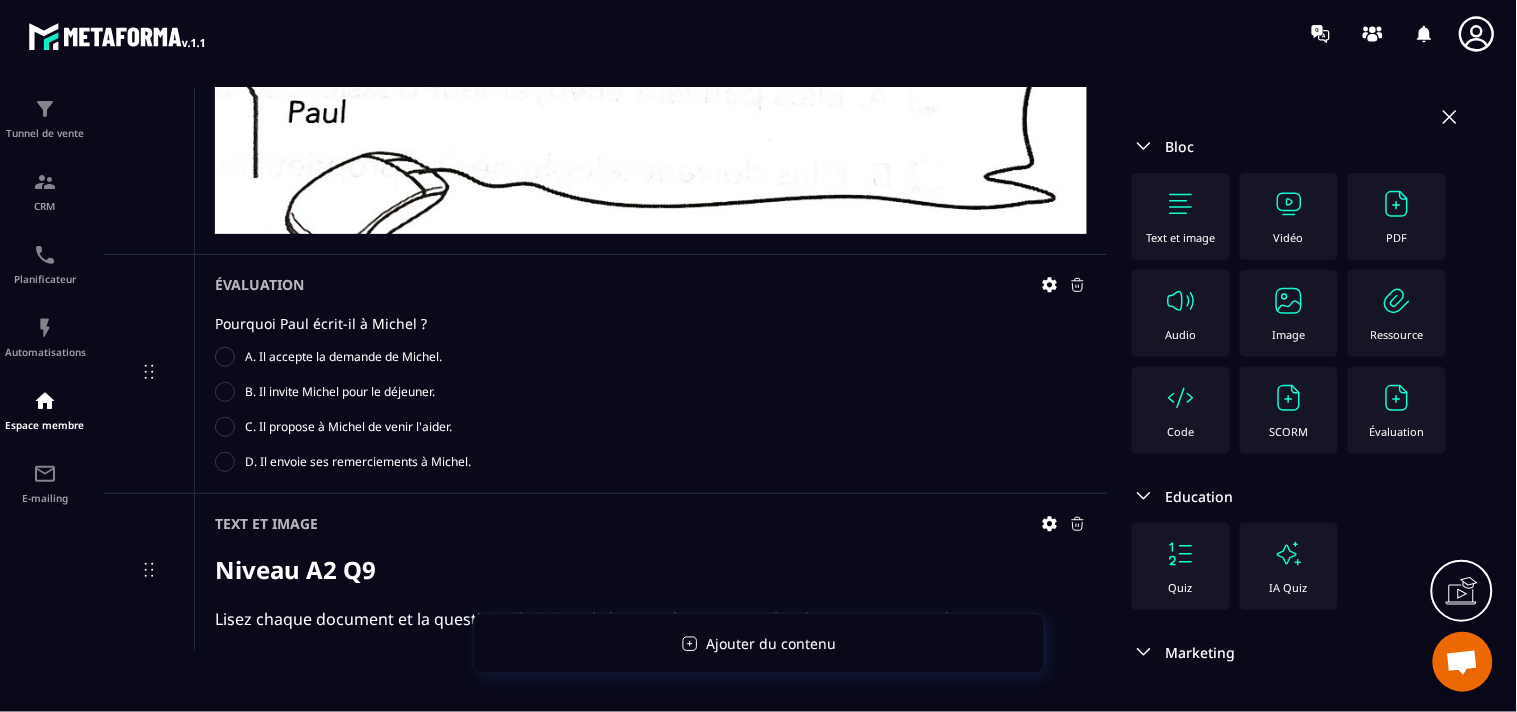 scroll, scrollTop: 6401, scrollLeft: 0, axis: vertical 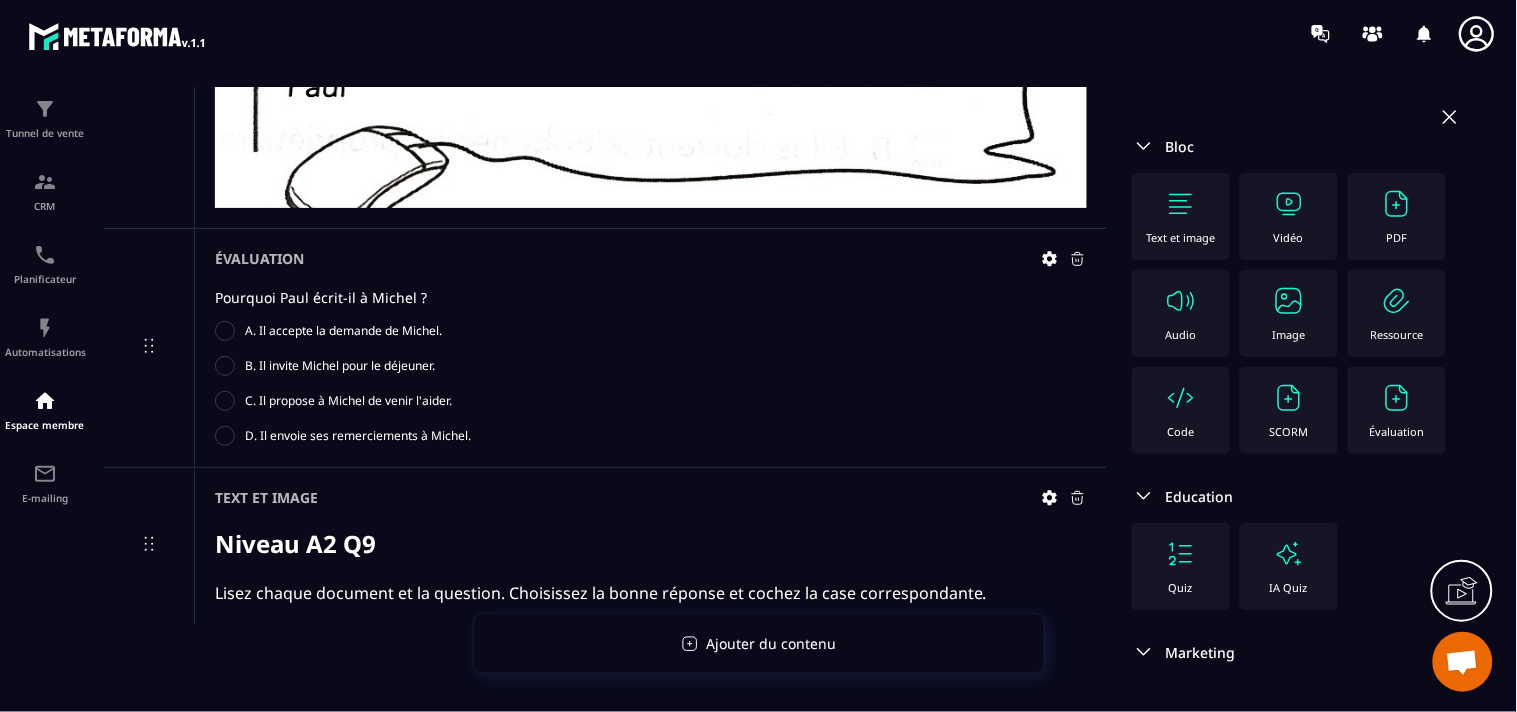 click at bounding box center (1289, 301) 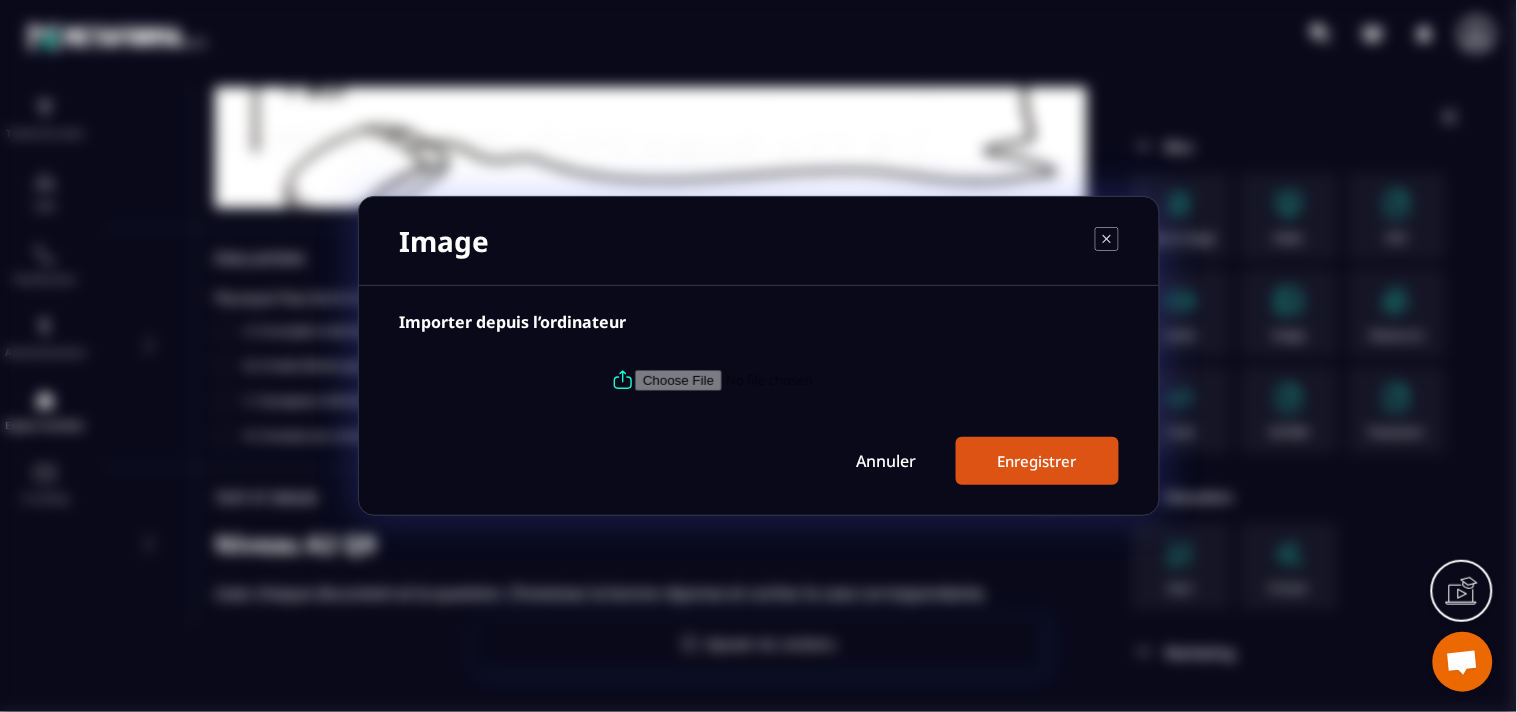 click at bounding box center (771, 380) 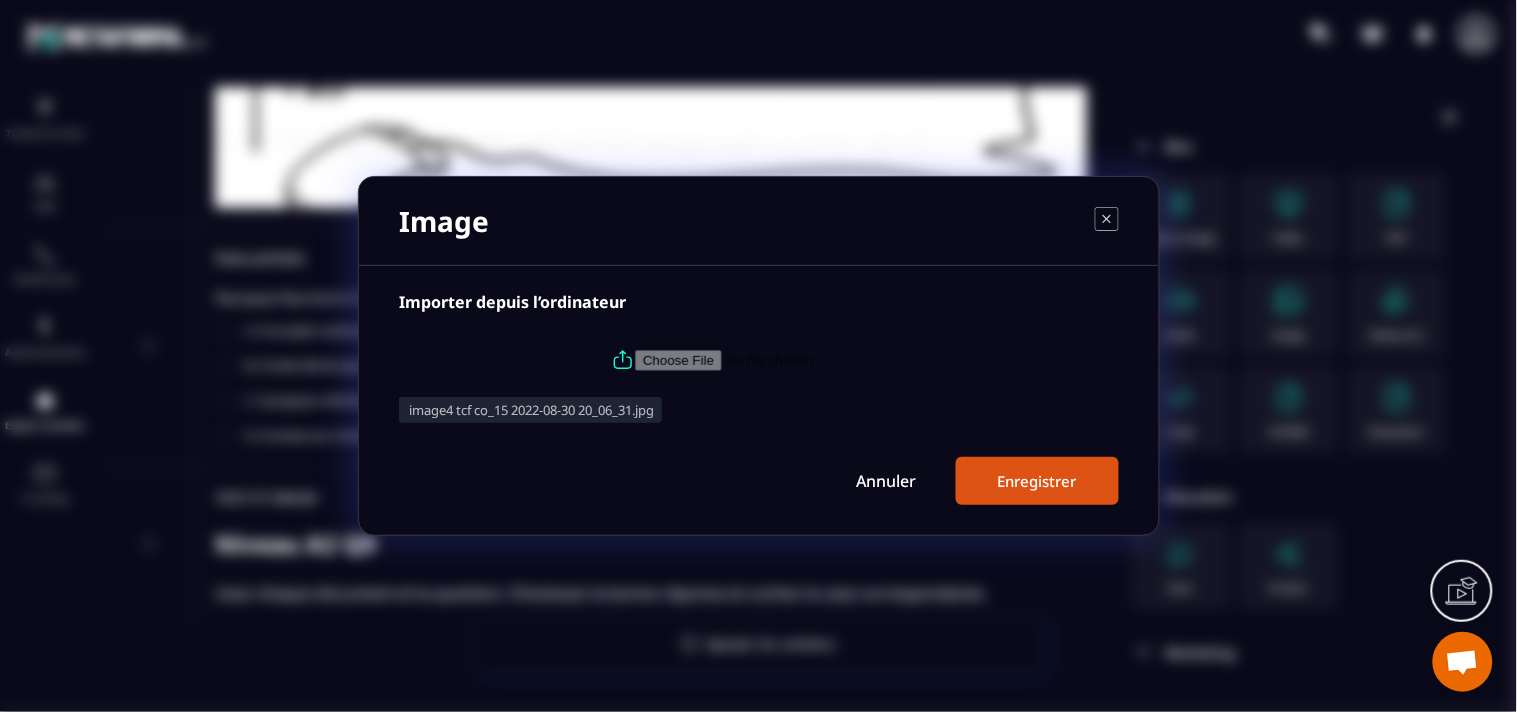 click on "Enregistrer" at bounding box center [1037, 481] 